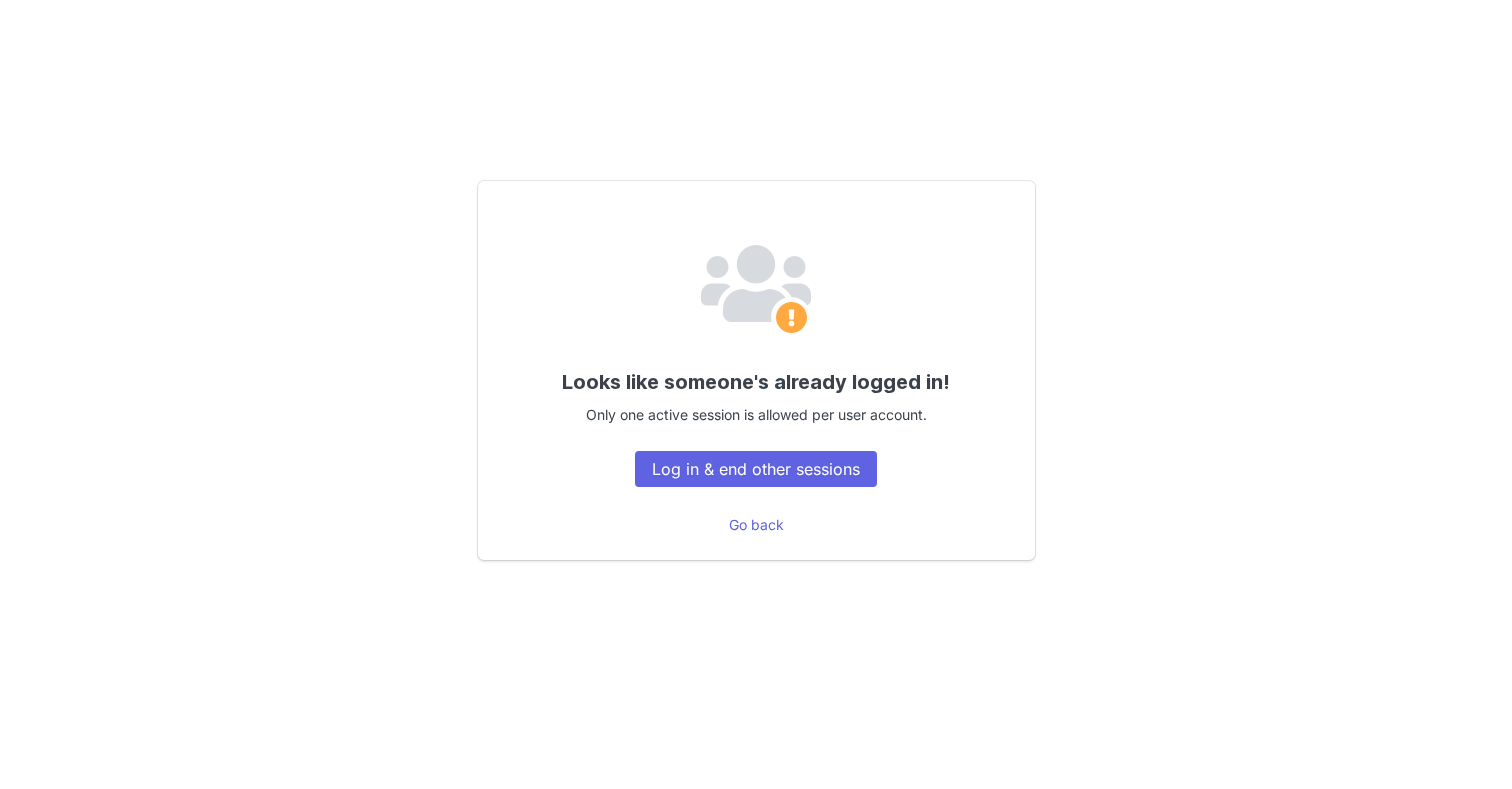 scroll, scrollTop: 0, scrollLeft: 0, axis: both 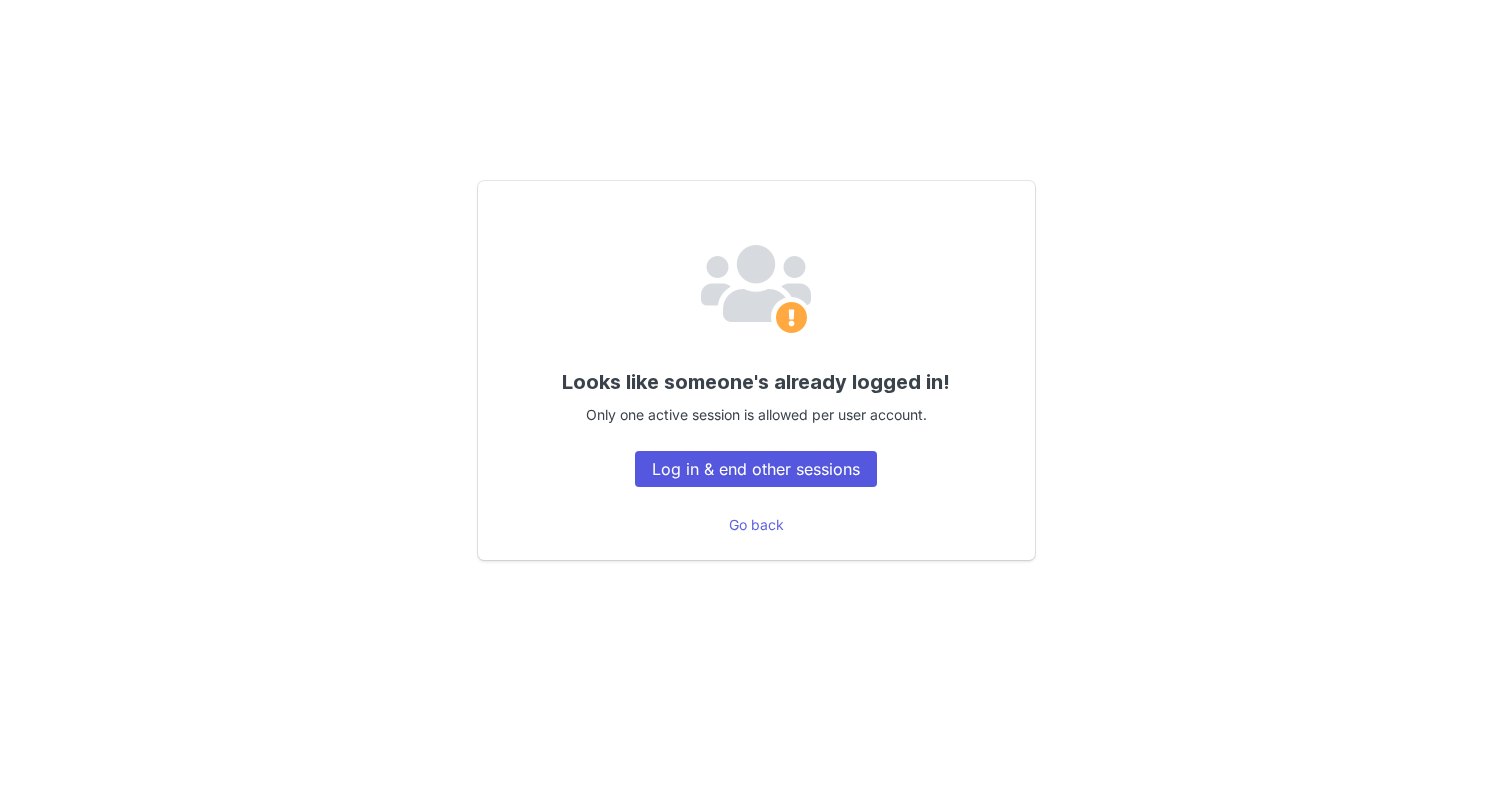 click on "Log in & end other sessions" at bounding box center [756, 469] 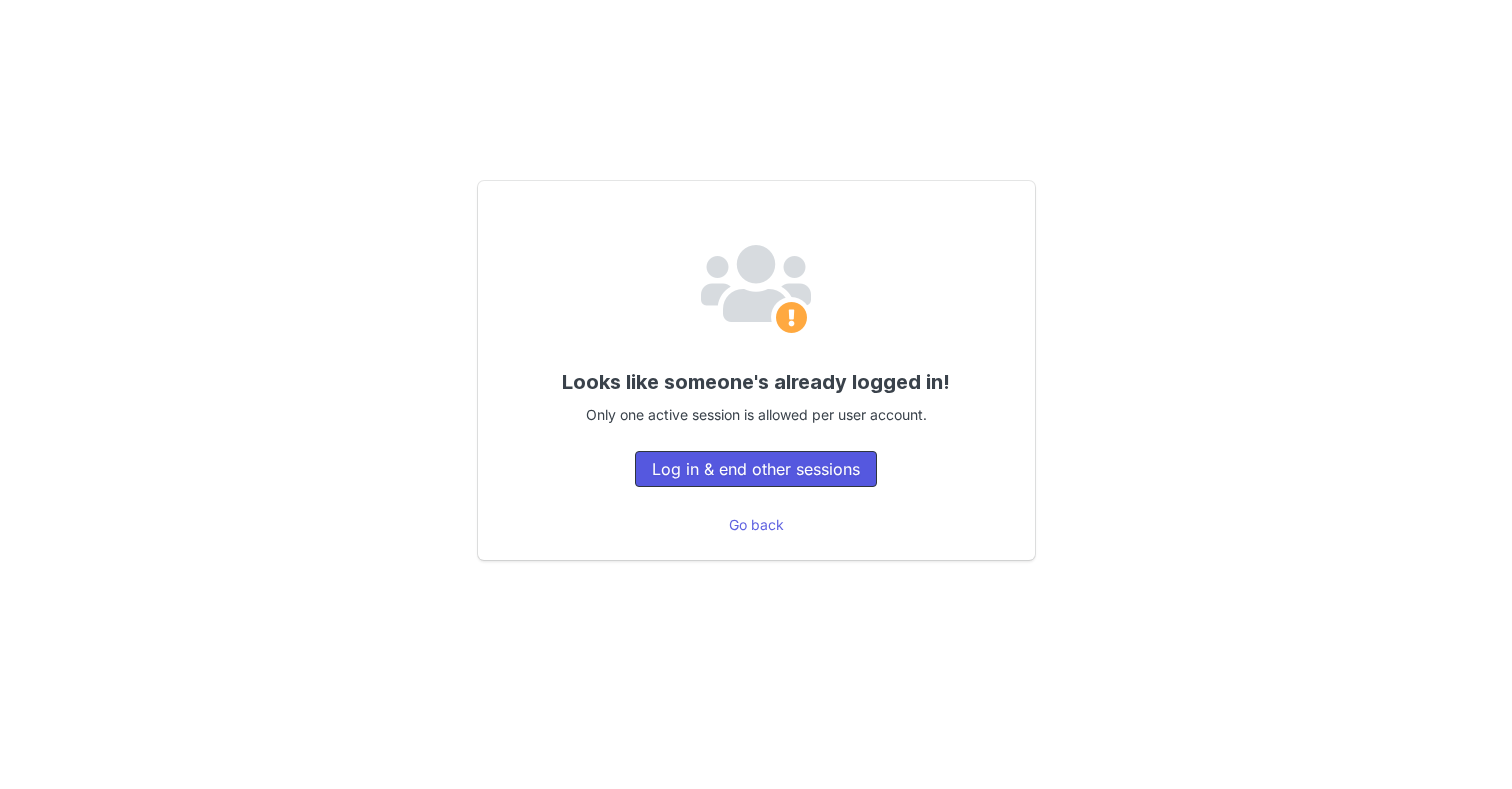 click on "Log in & end other sessions" at bounding box center (756, 469) 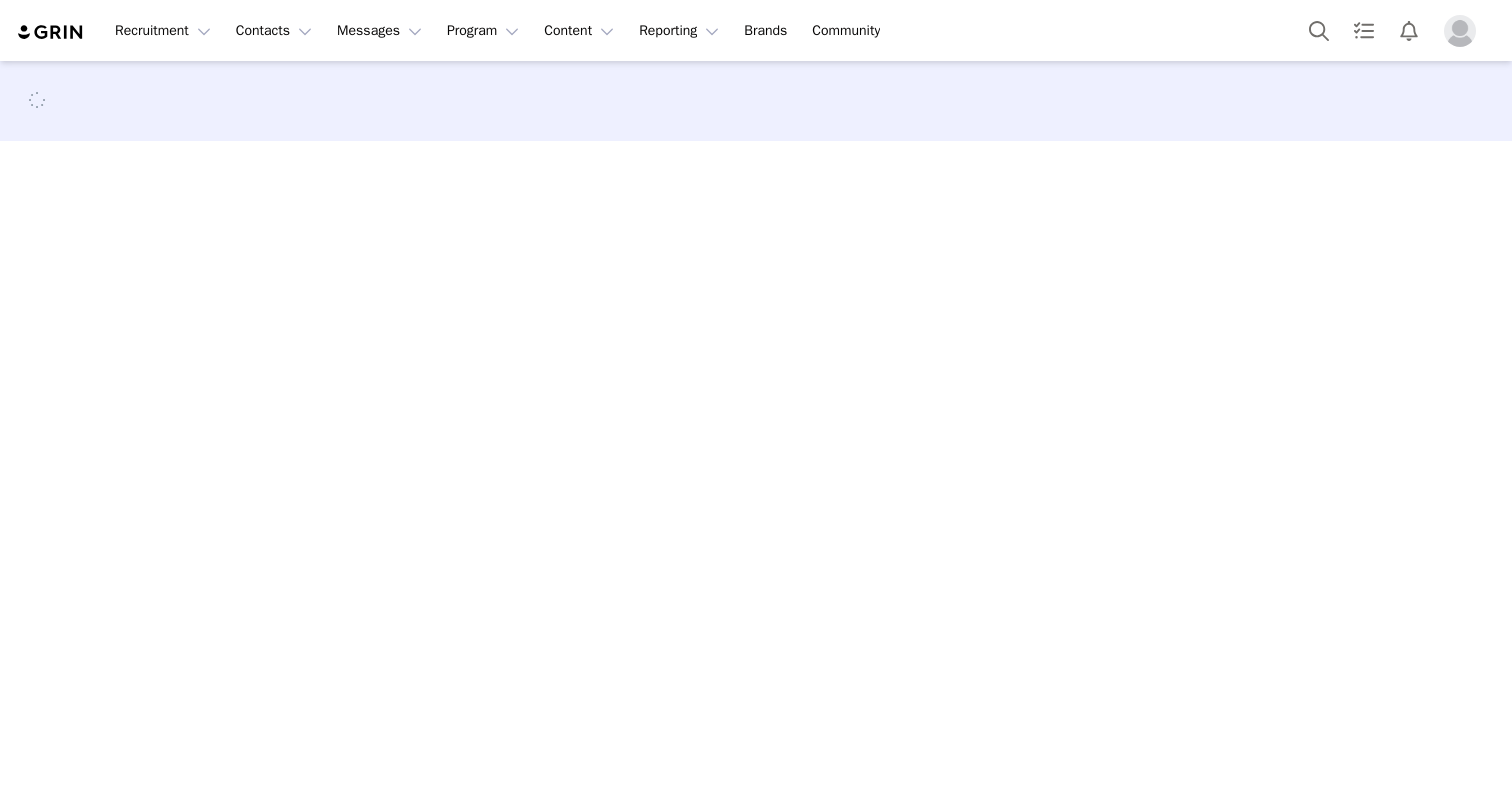 scroll, scrollTop: 0, scrollLeft: 0, axis: both 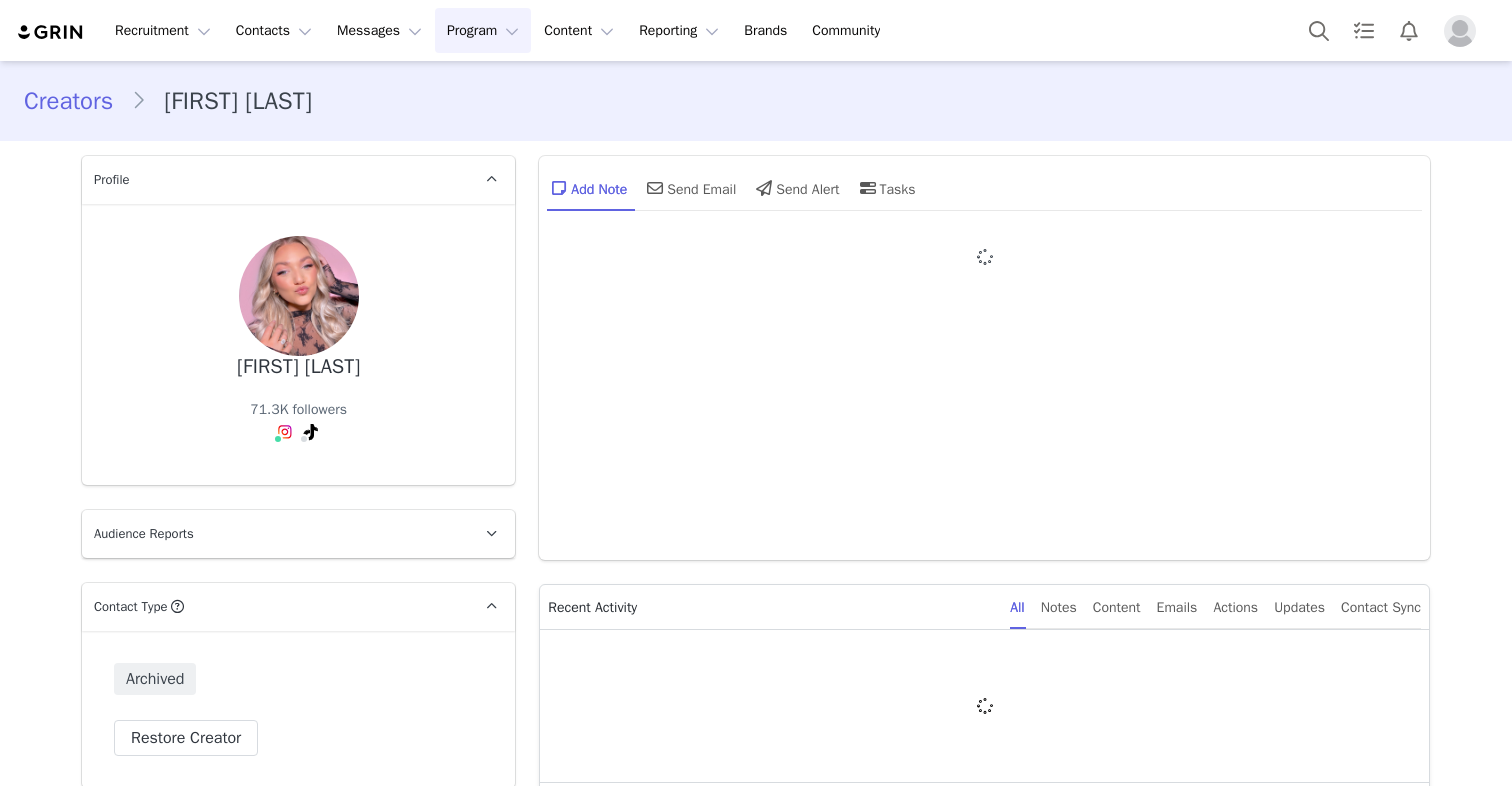 type on "+1 (United States)" 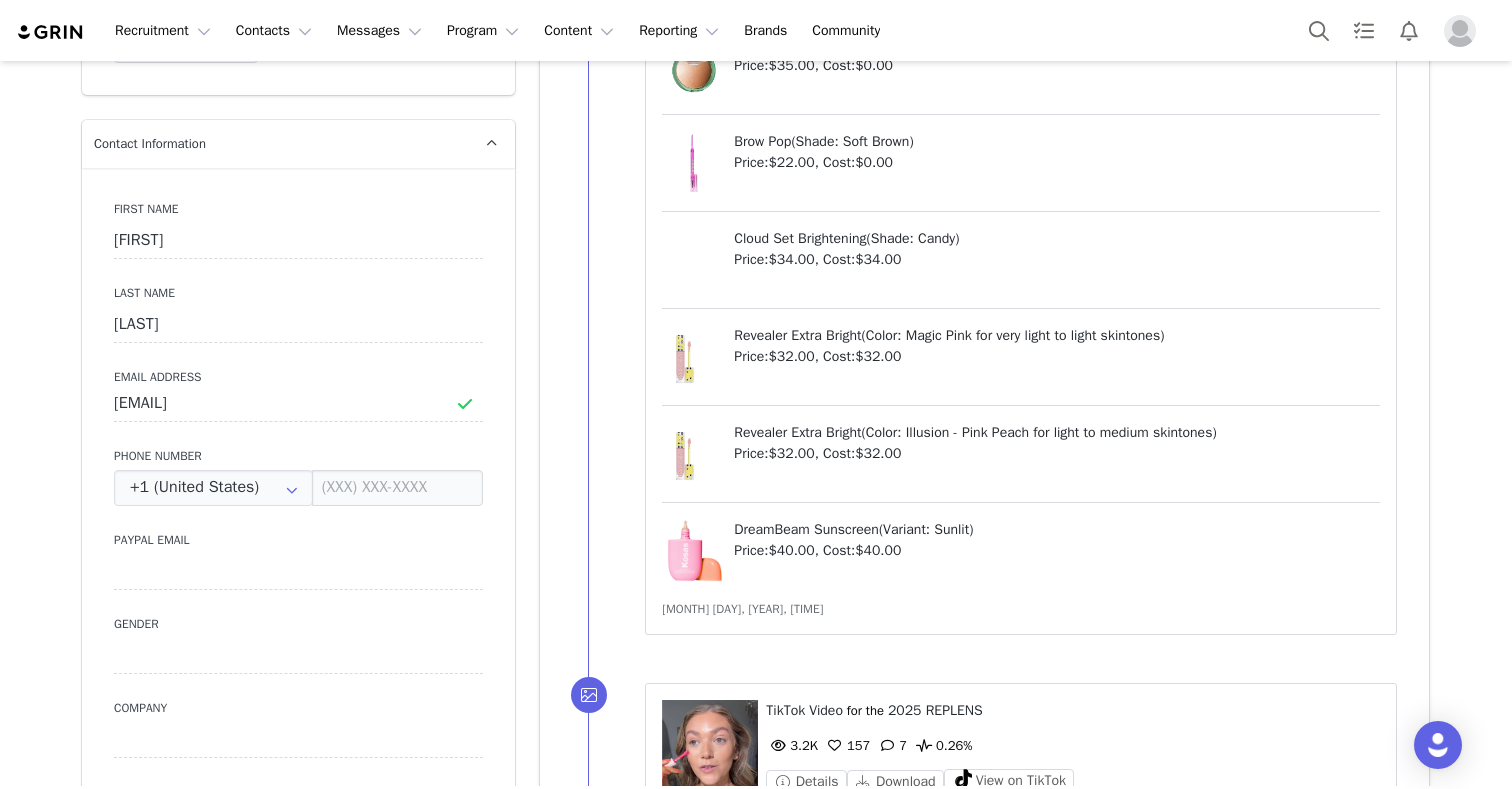scroll, scrollTop: 0, scrollLeft: 0, axis: both 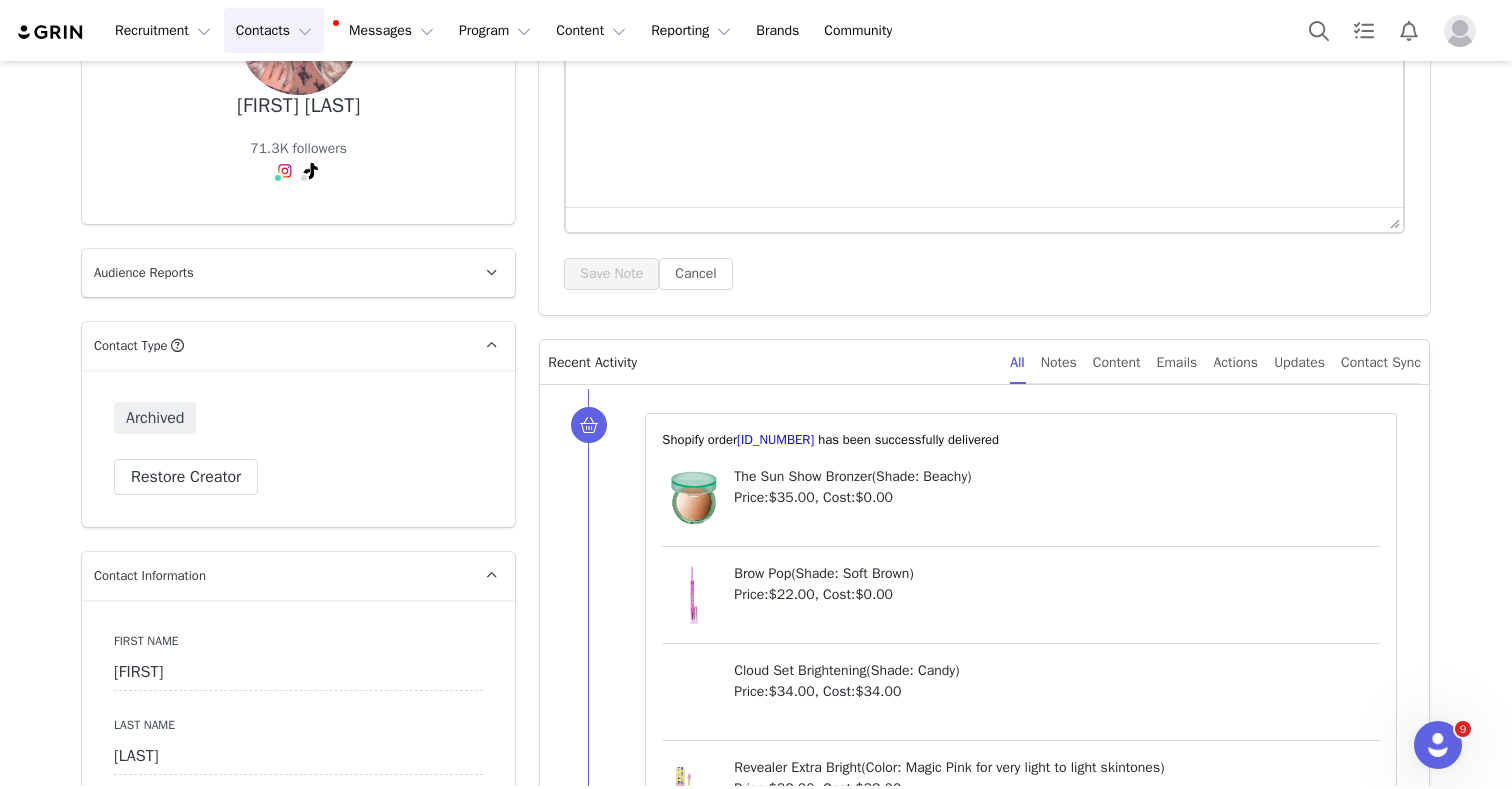 click on "Contacts Contacts" at bounding box center (274, 30) 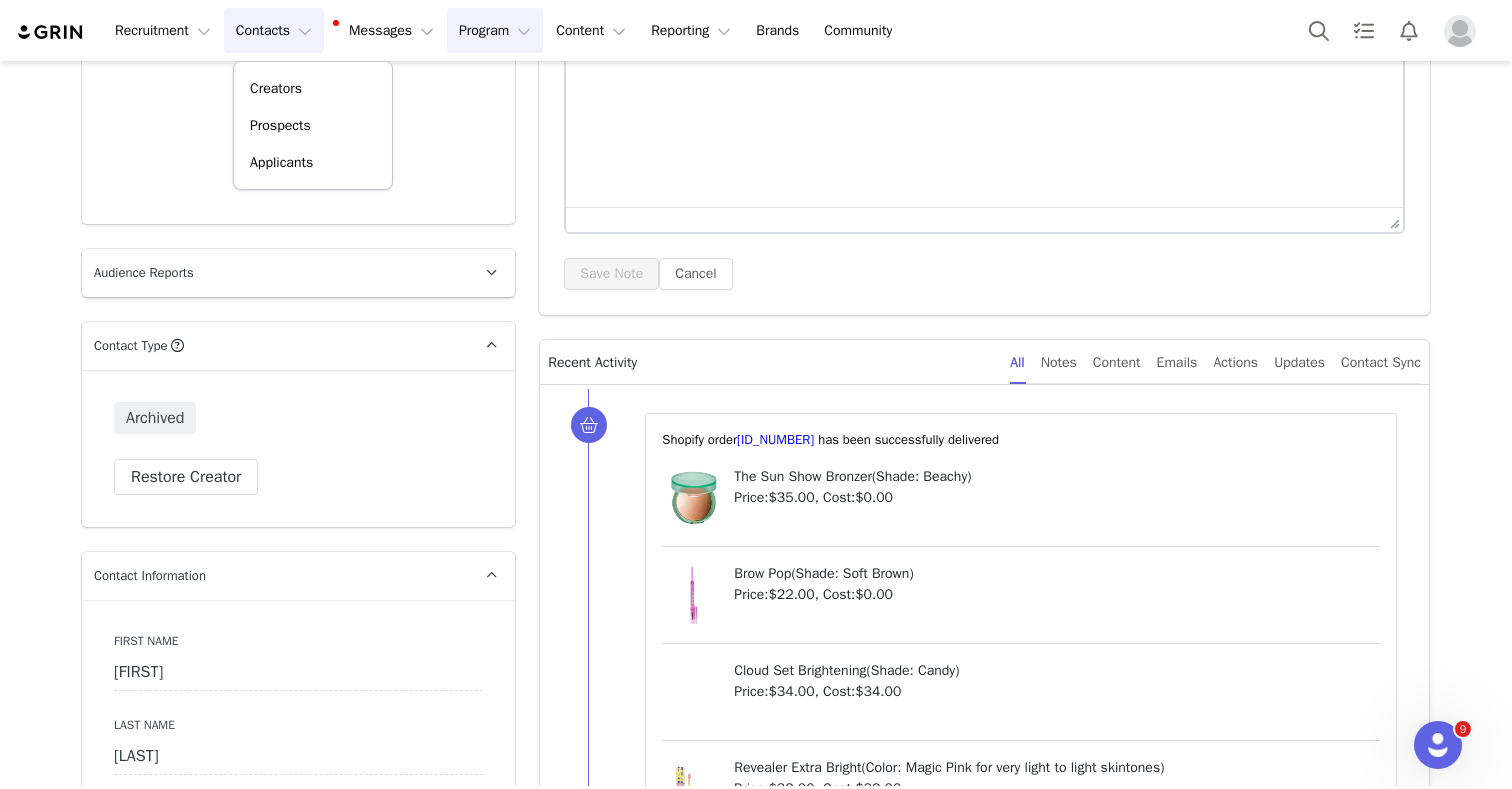 click on "Program Program" at bounding box center (495, 30) 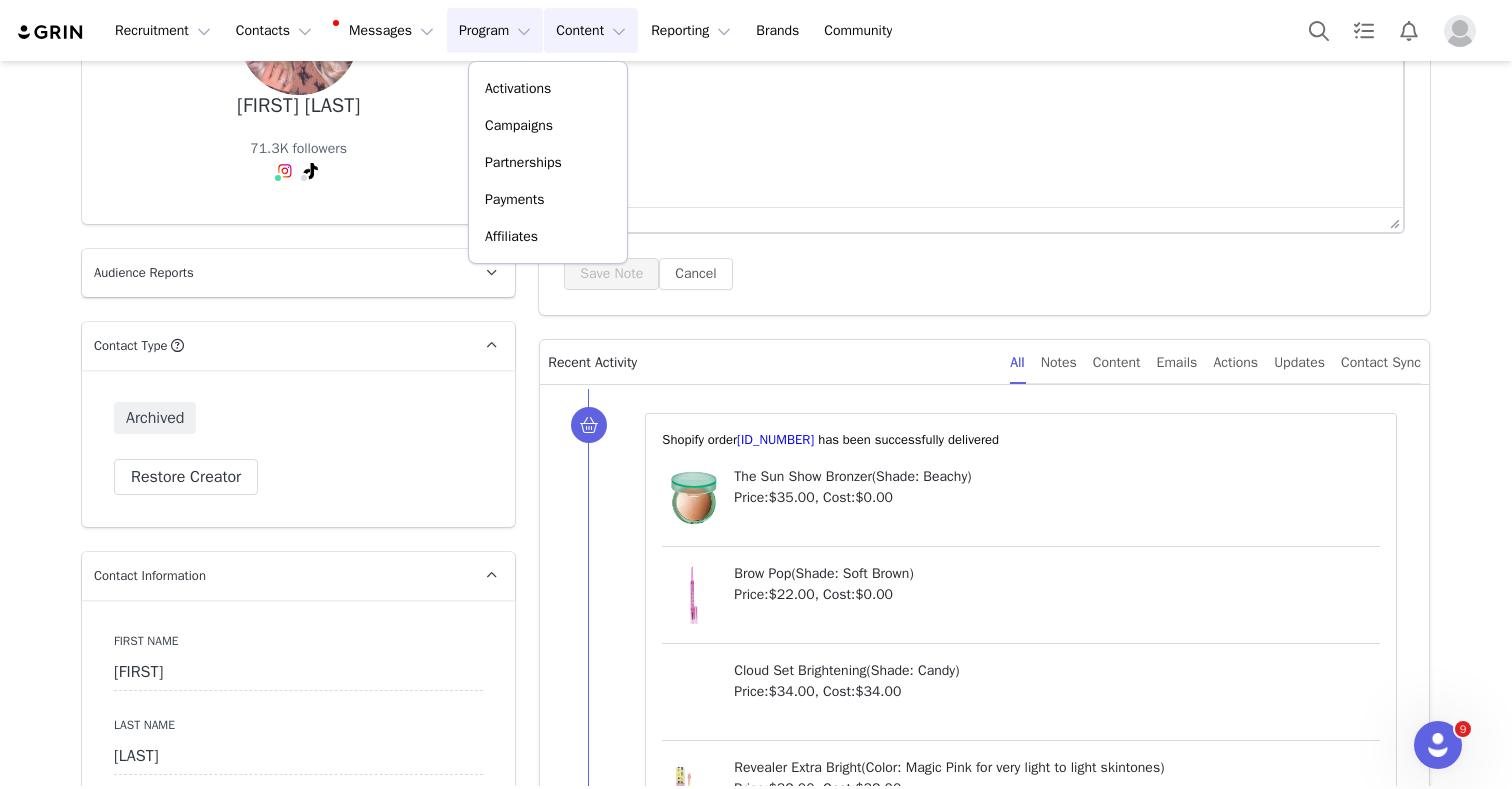 click on "Content Content" at bounding box center (591, 30) 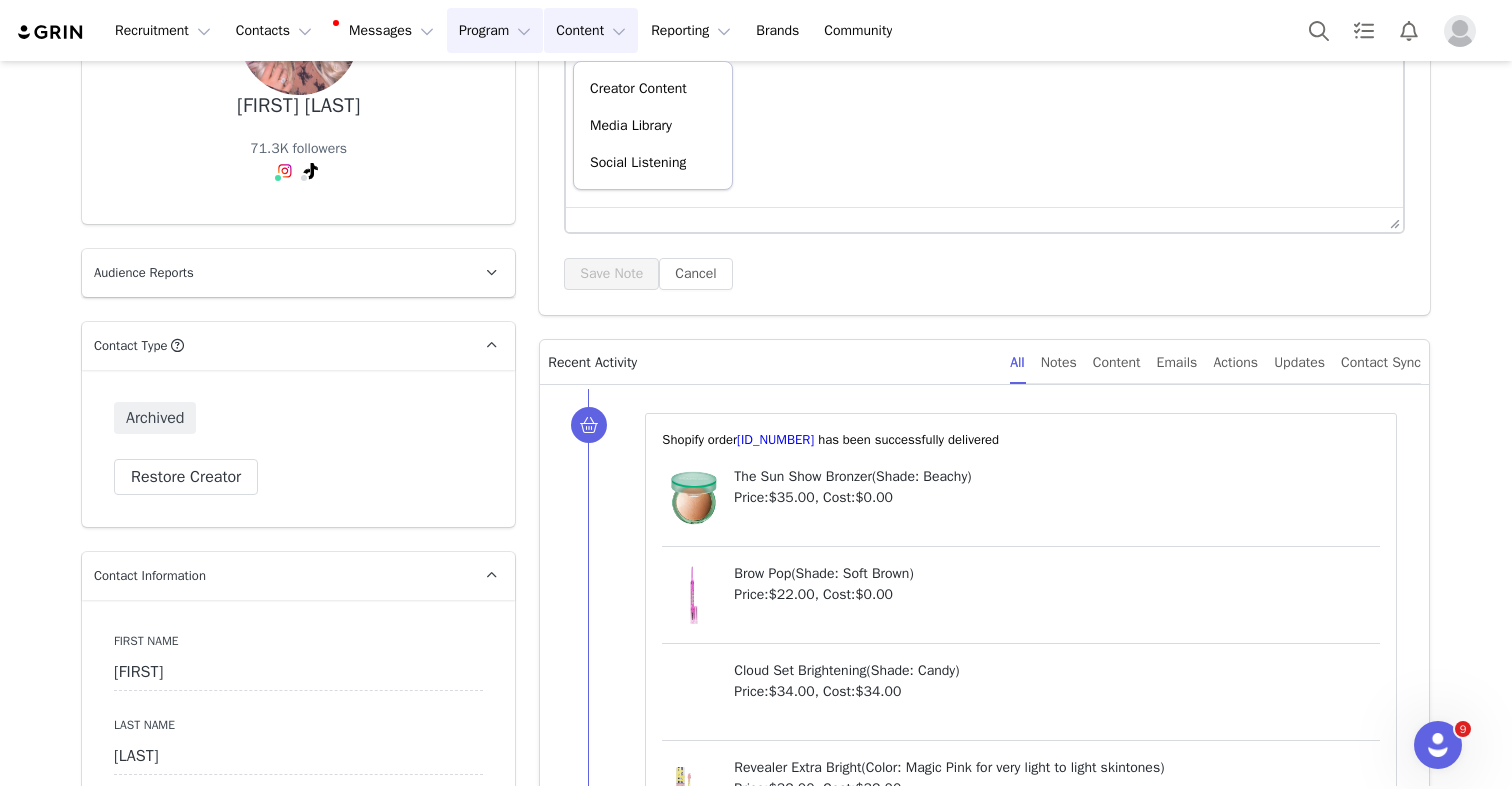click on "Program Program" at bounding box center [495, 30] 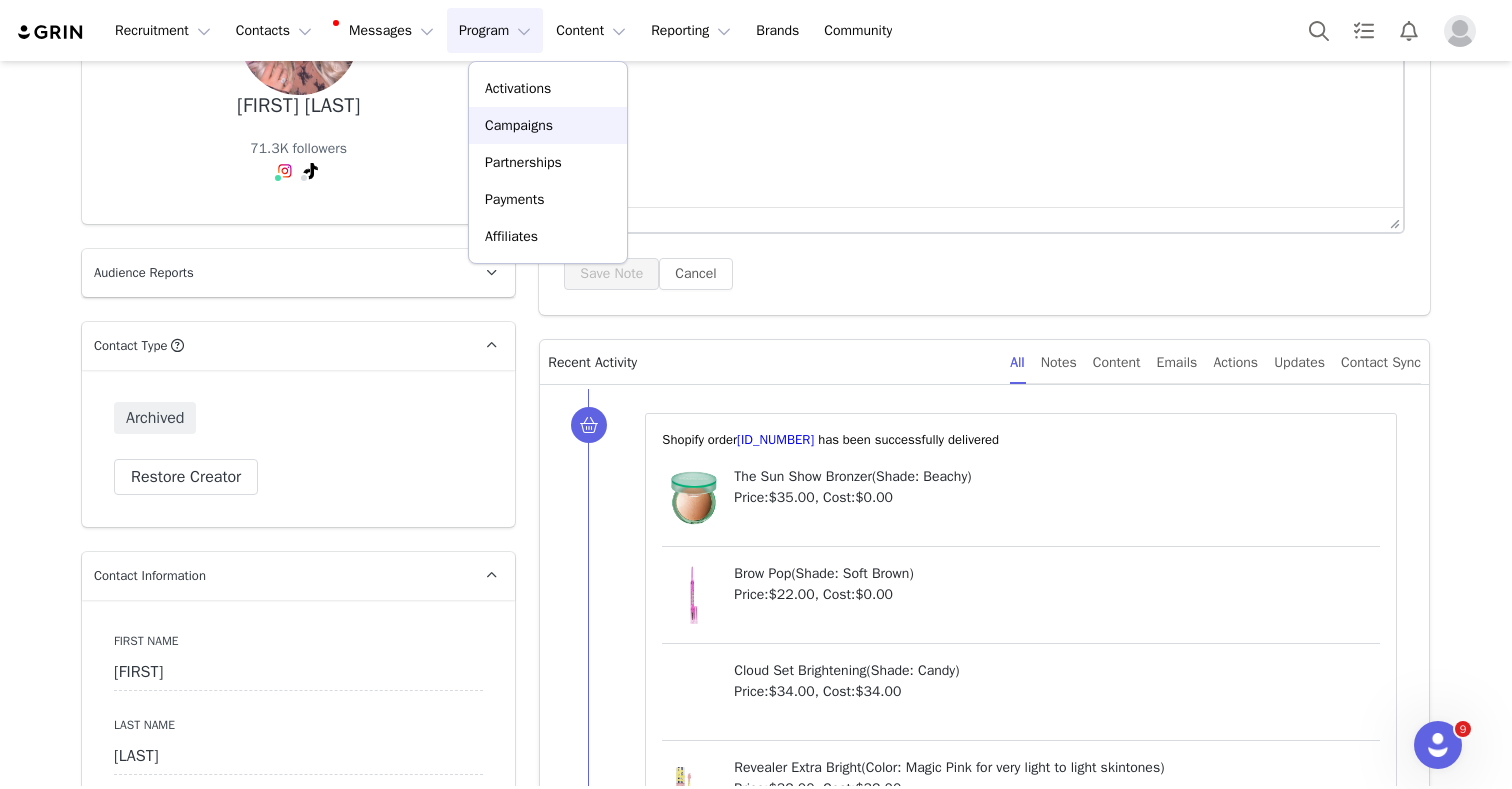 click on "Campaigns" at bounding box center [519, 125] 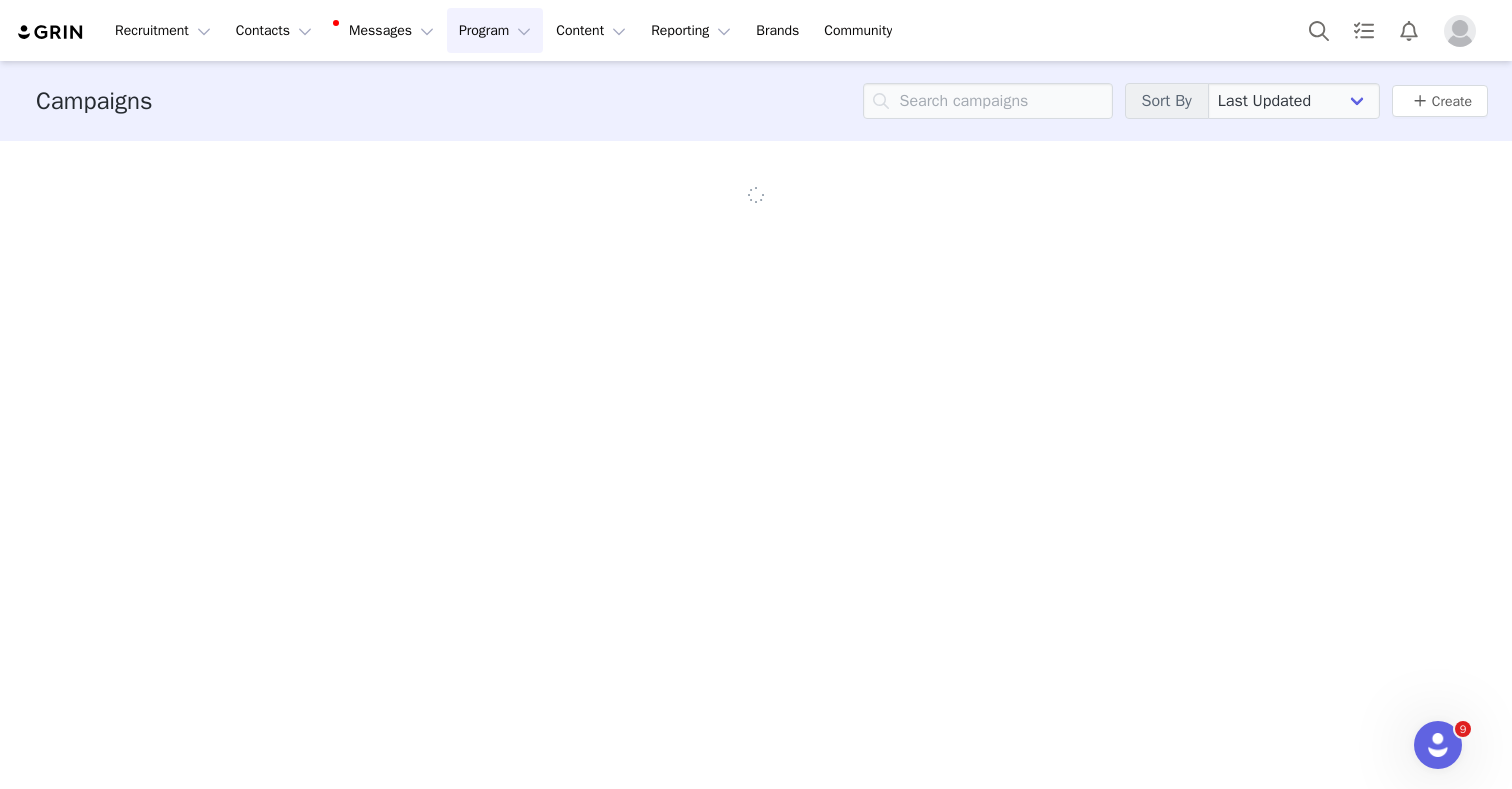scroll, scrollTop: 0, scrollLeft: 0, axis: both 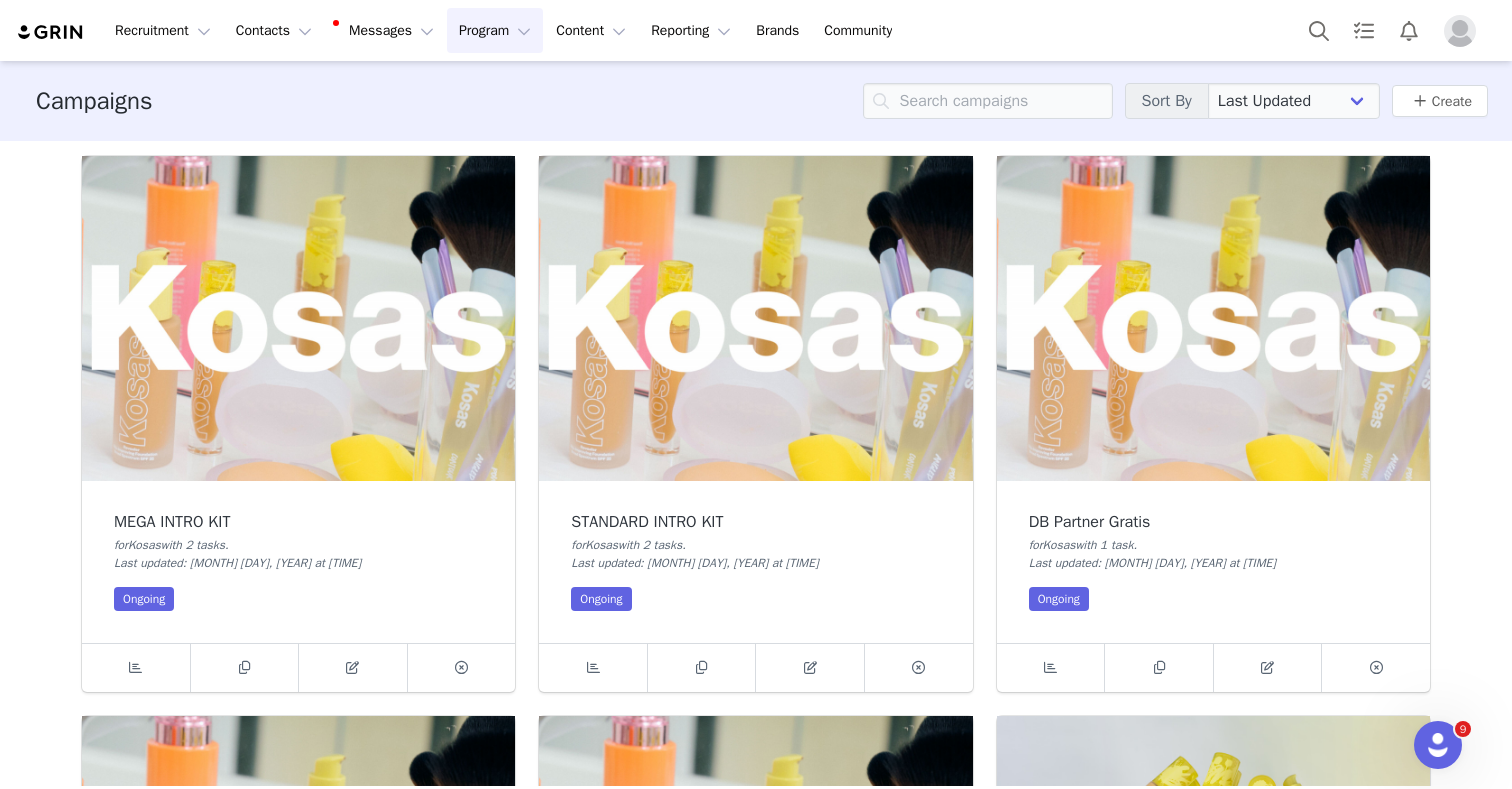 click at bounding box center [755, 318] 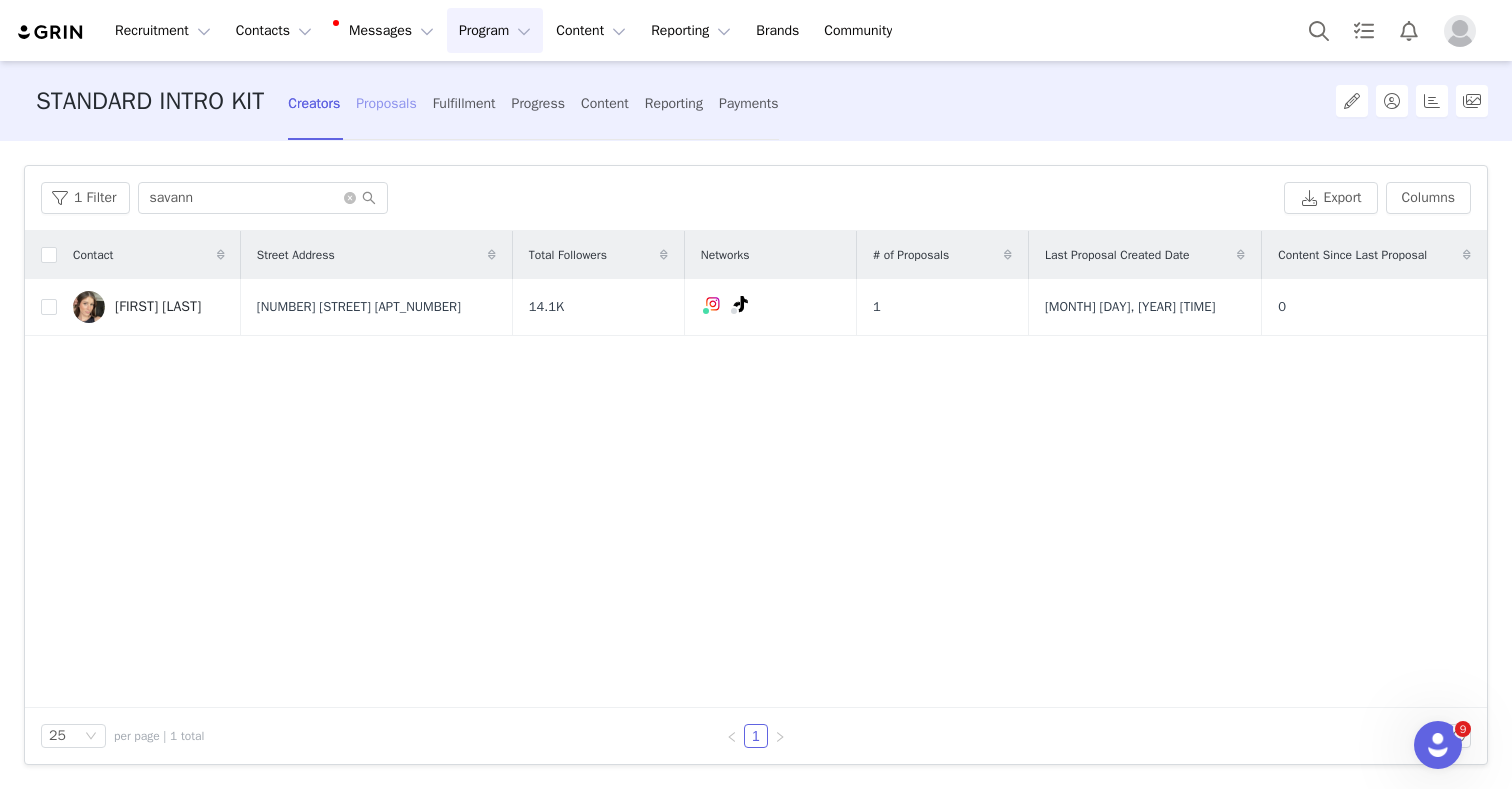 click on "Proposals" at bounding box center (386, 103) 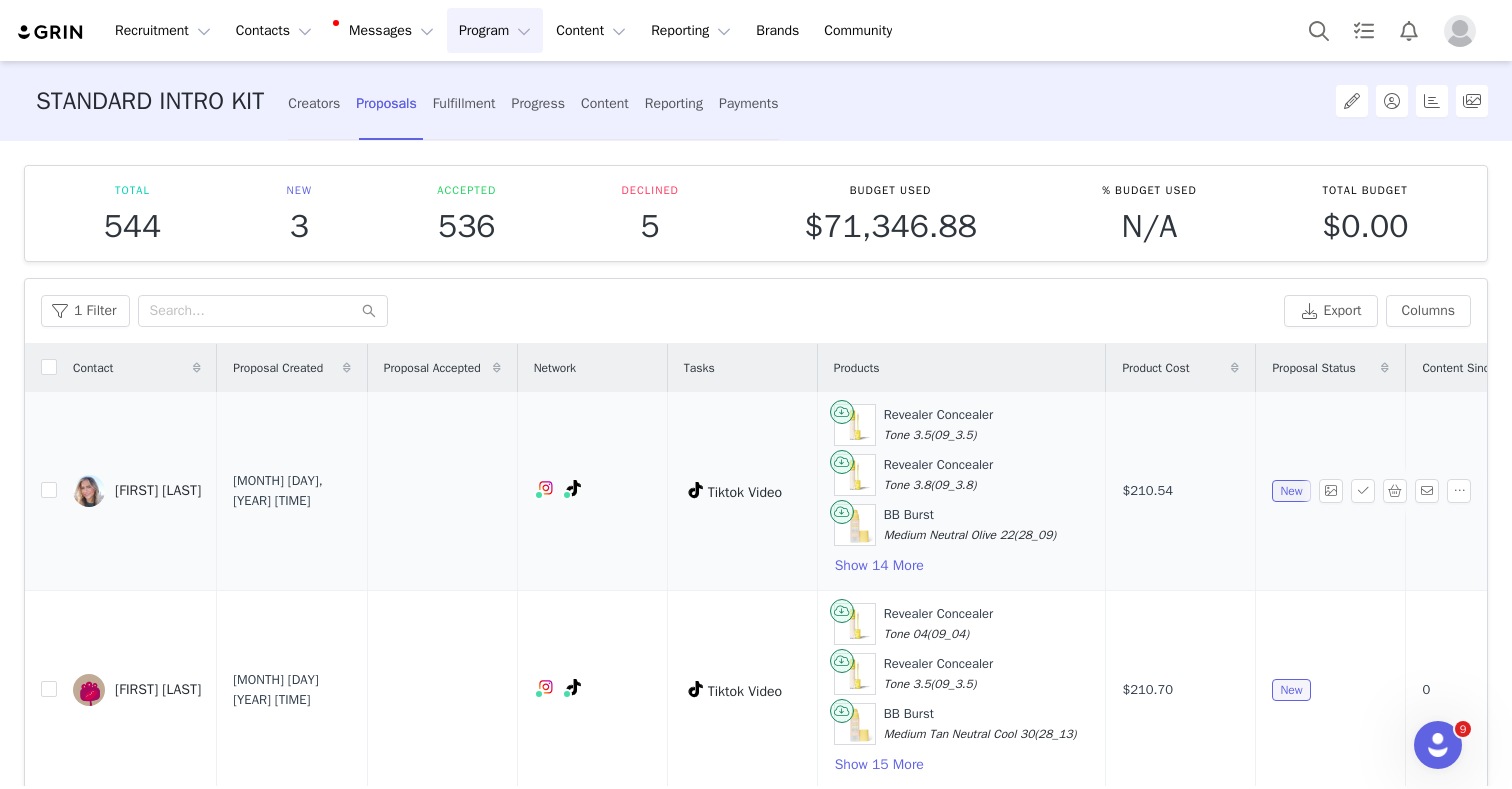 click on "[FIRST] [LAST]" at bounding box center [137, 491] 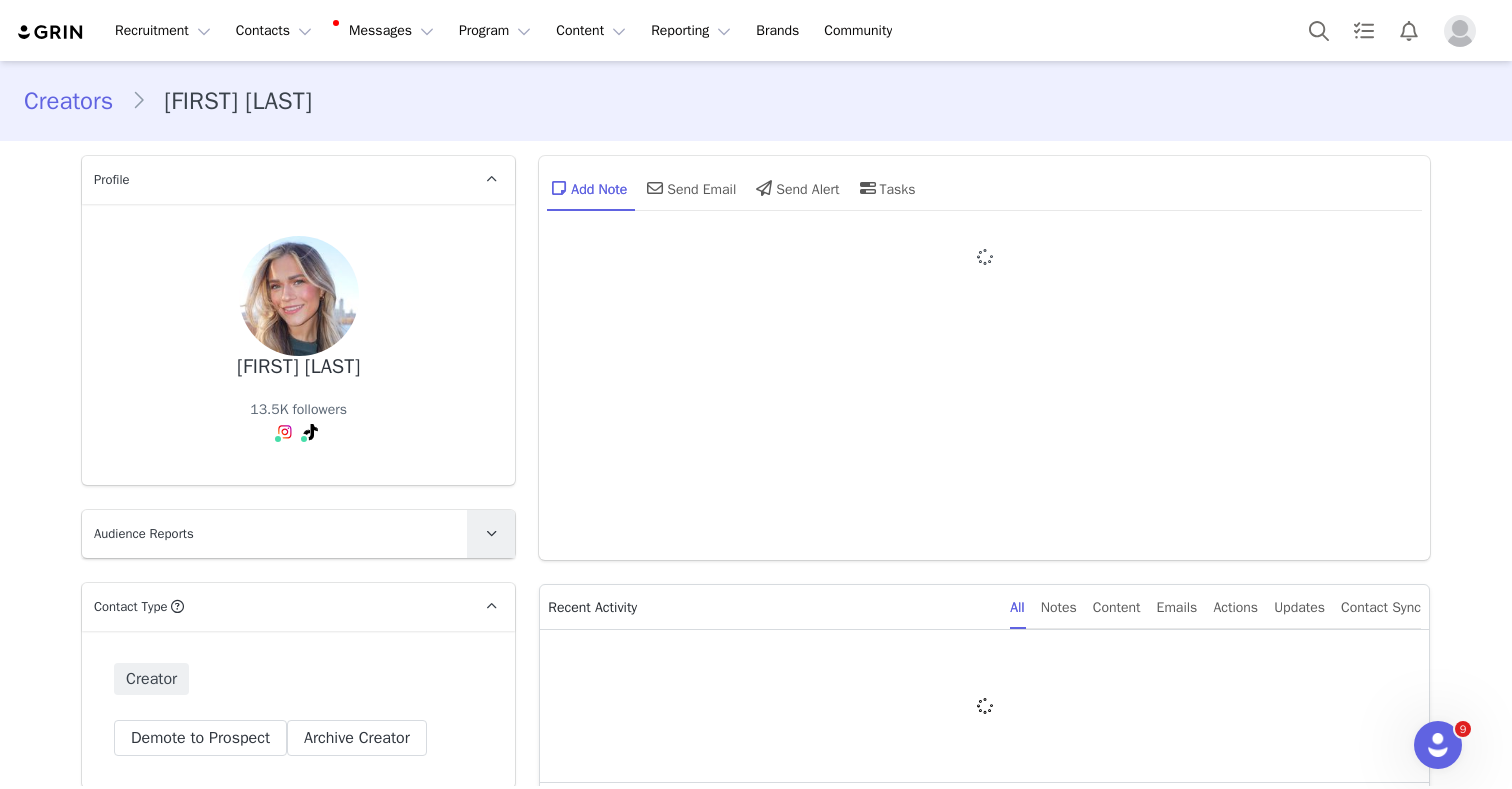 type on "+1 (United States)" 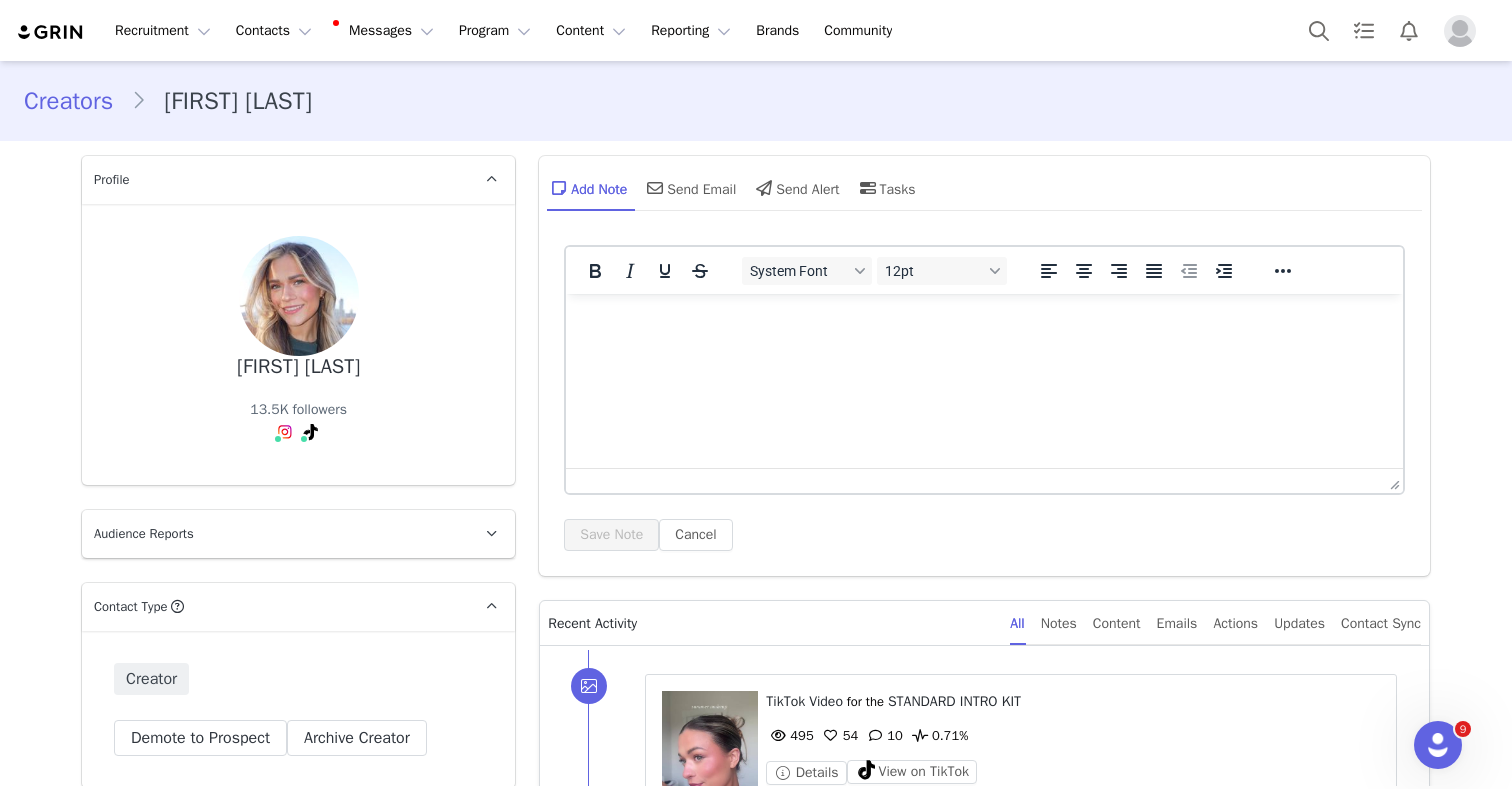 scroll, scrollTop: 121, scrollLeft: 0, axis: vertical 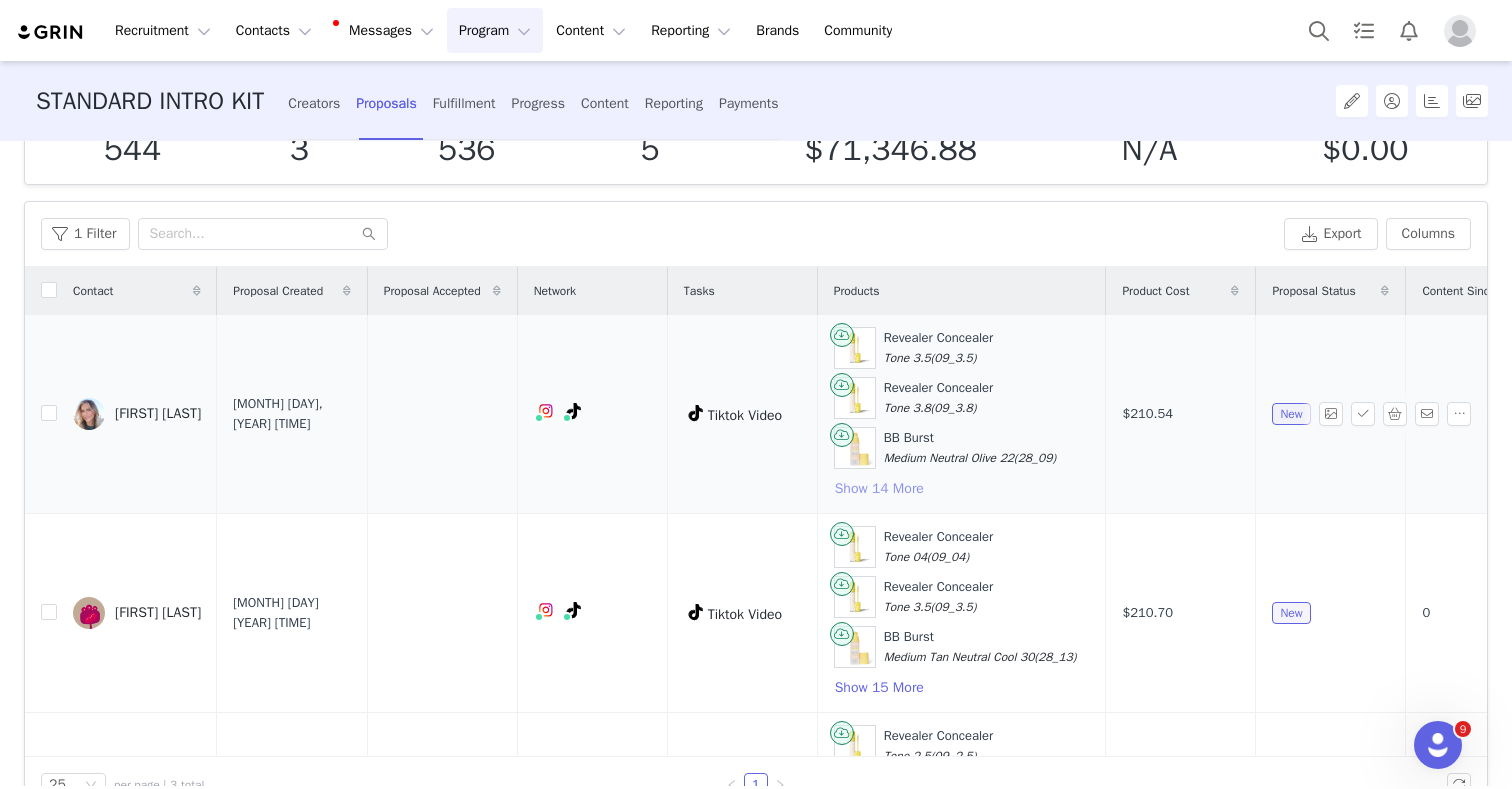click on "Show 14 More" at bounding box center [879, 489] 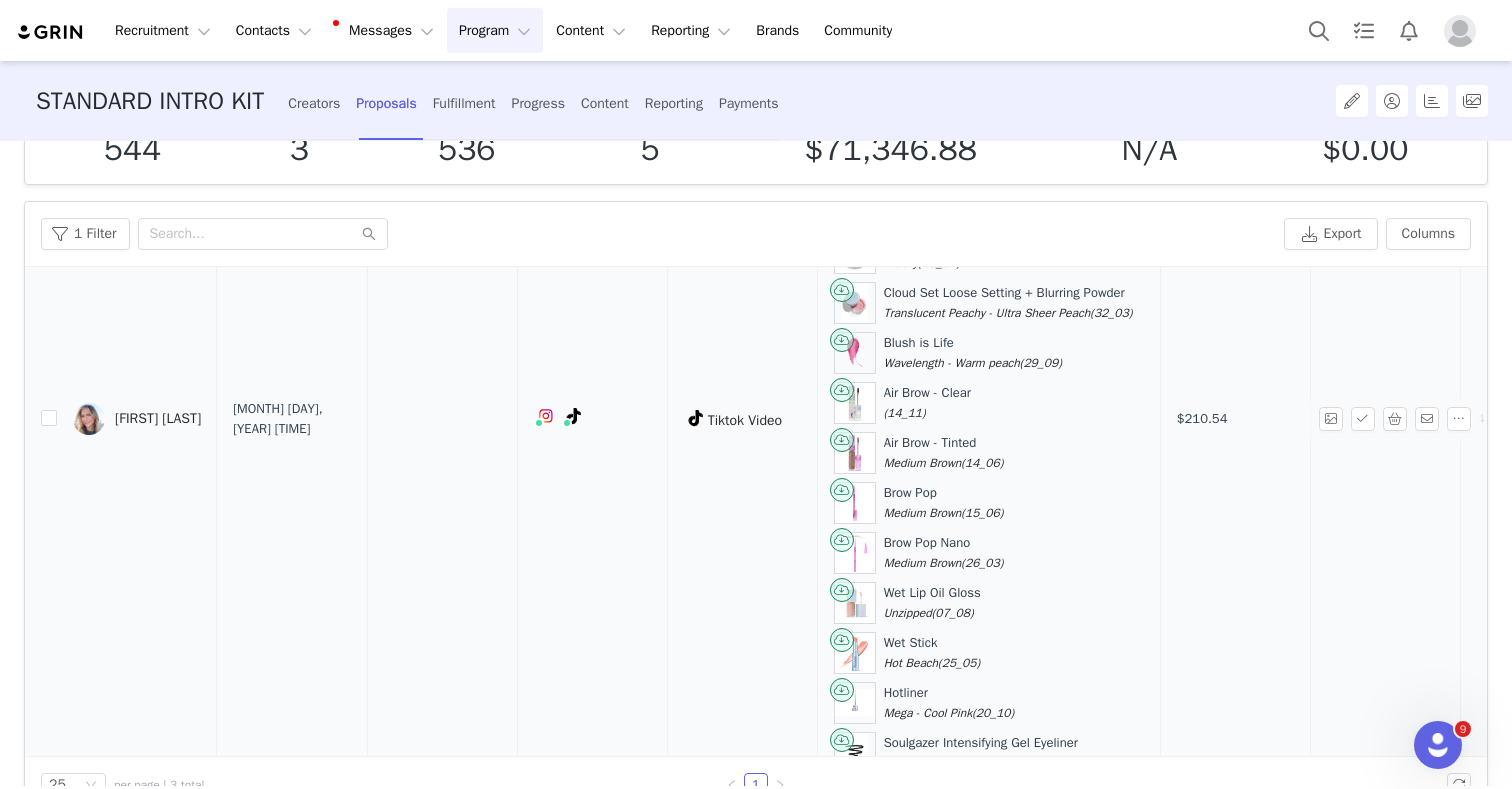 scroll, scrollTop: 351, scrollLeft: 0, axis: vertical 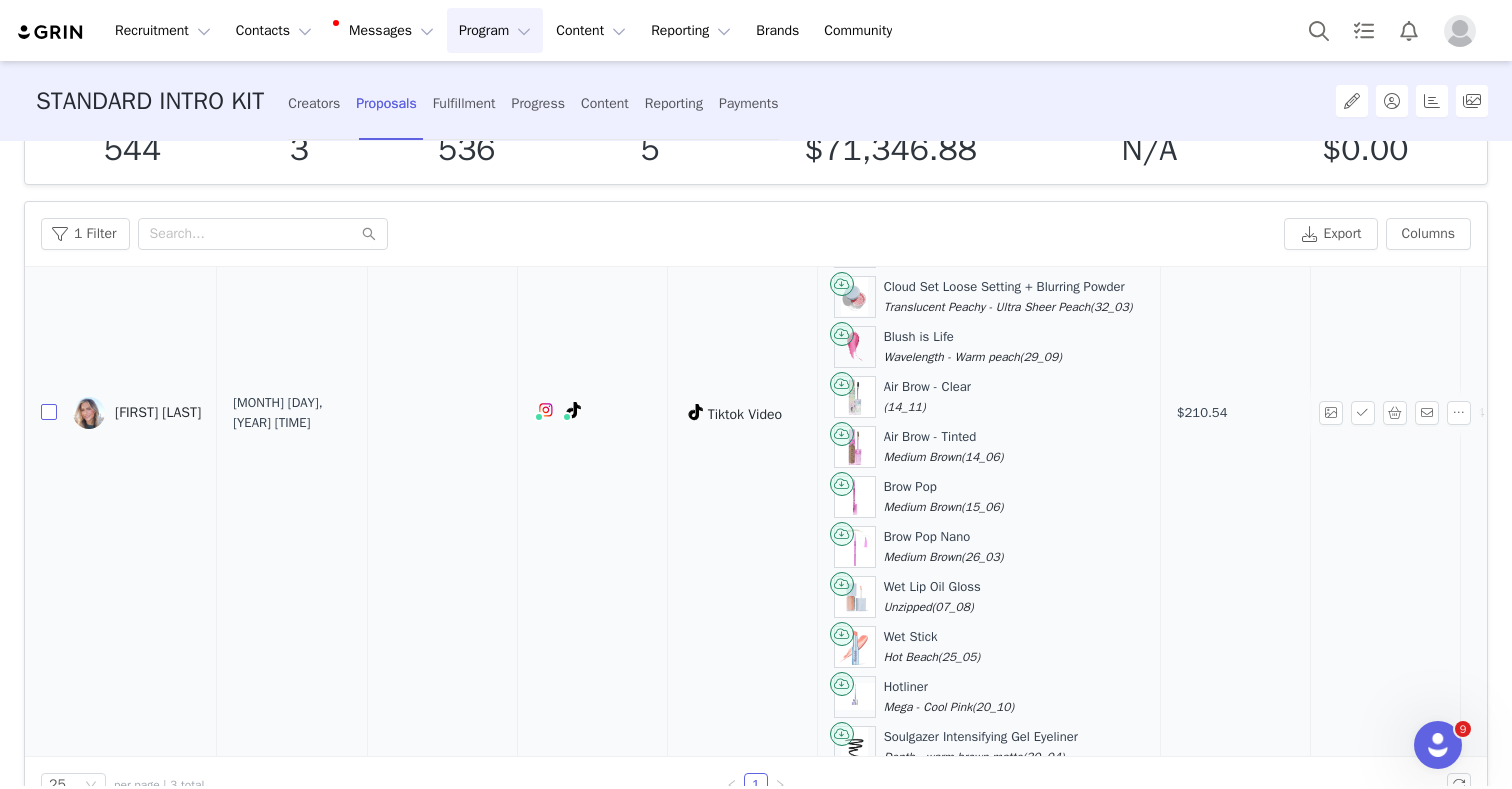click at bounding box center (49, 412) 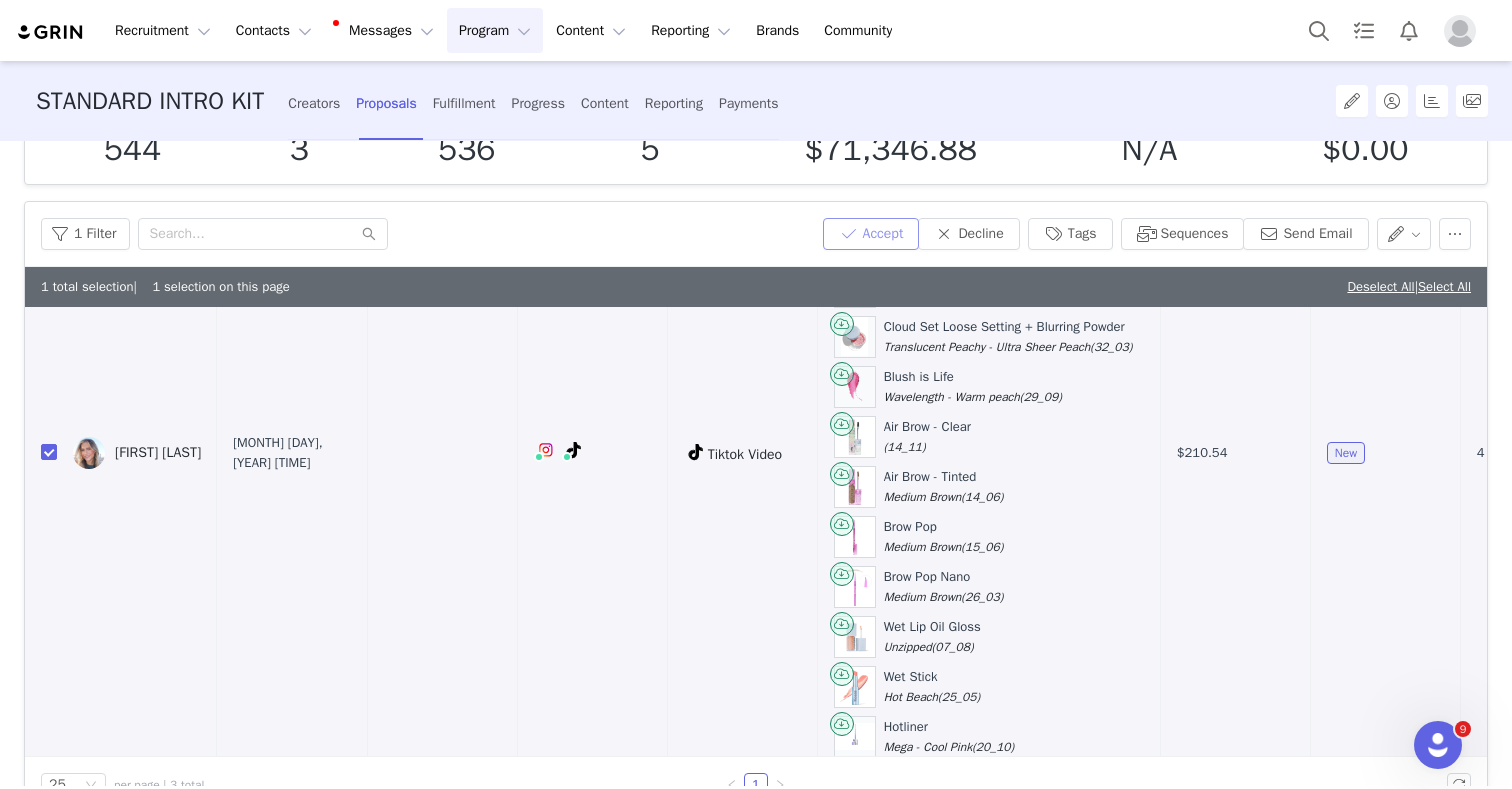 click on "Accept" at bounding box center (871, 234) 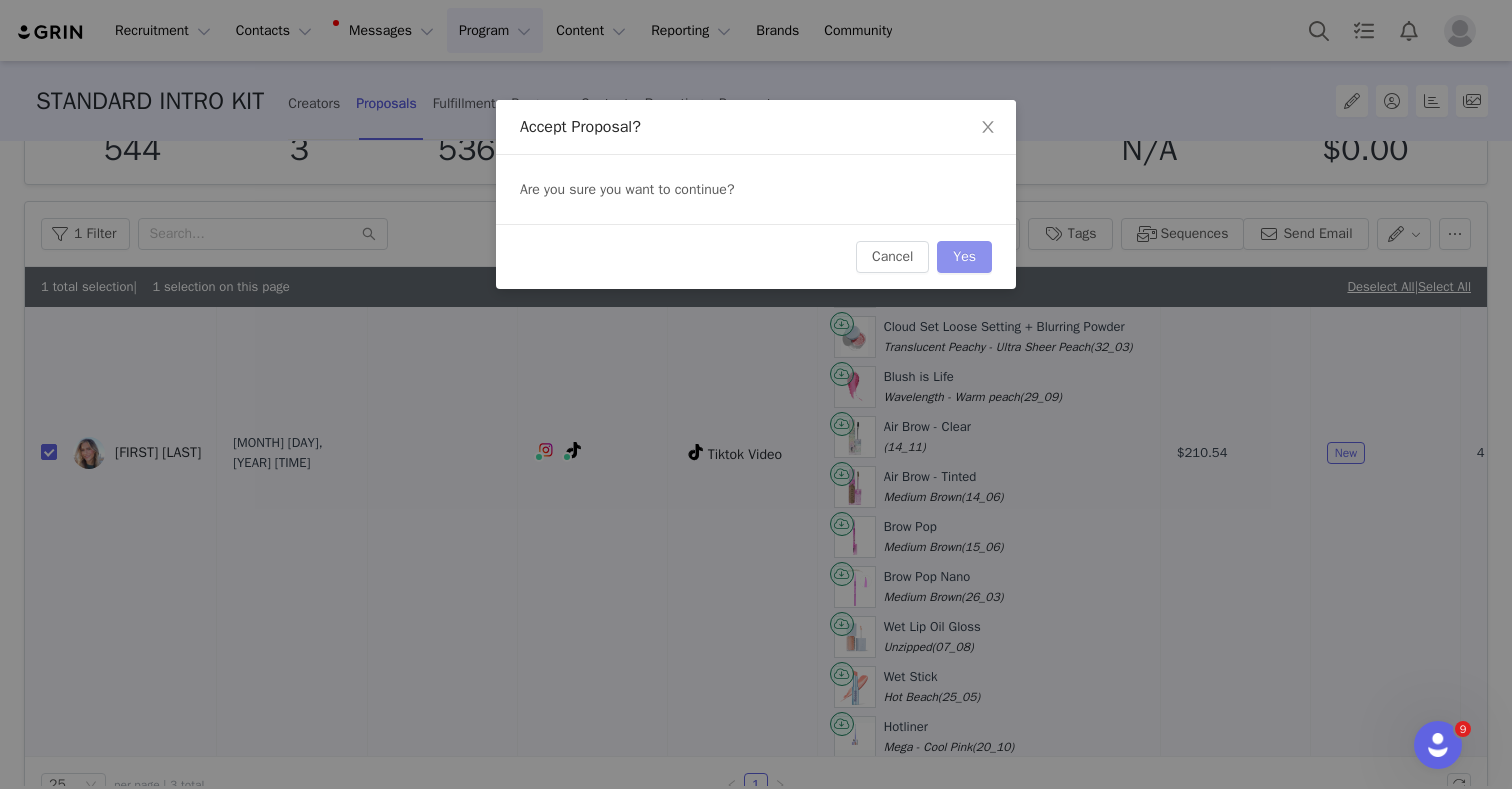 click on "Yes" at bounding box center (964, 257) 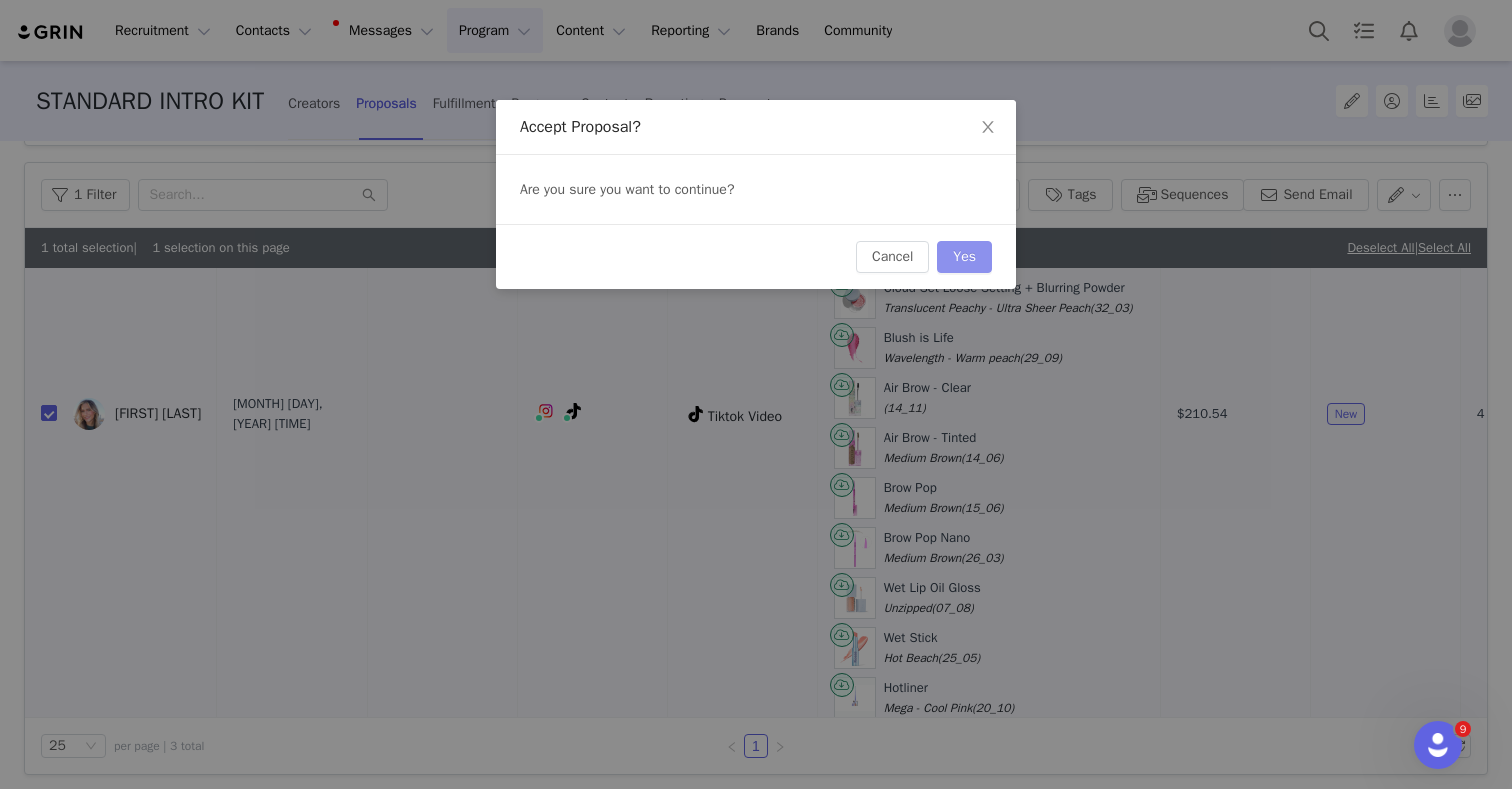 scroll, scrollTop: 0, scrollLeft: 0, axis: both 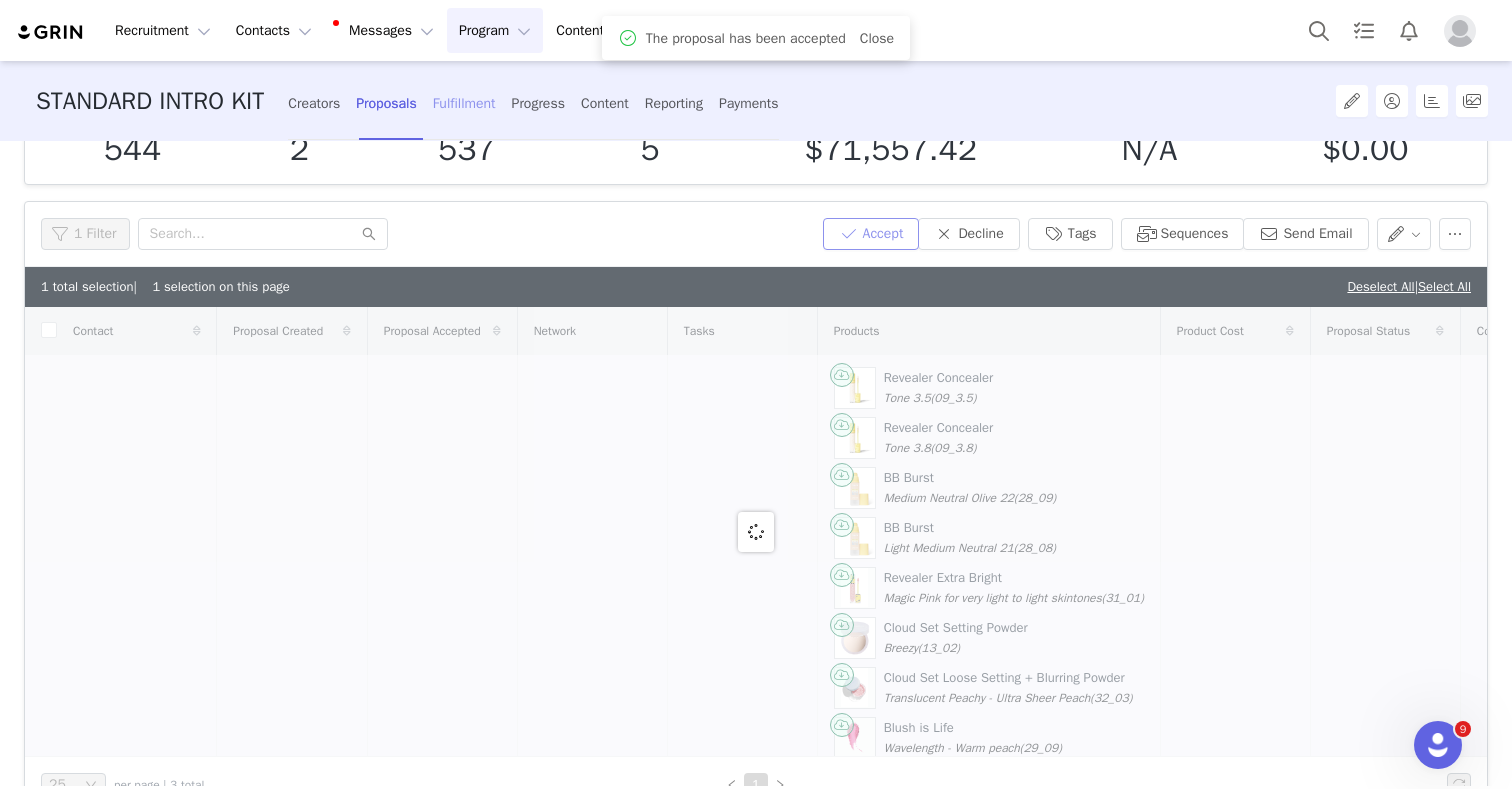 checkbox on "false" 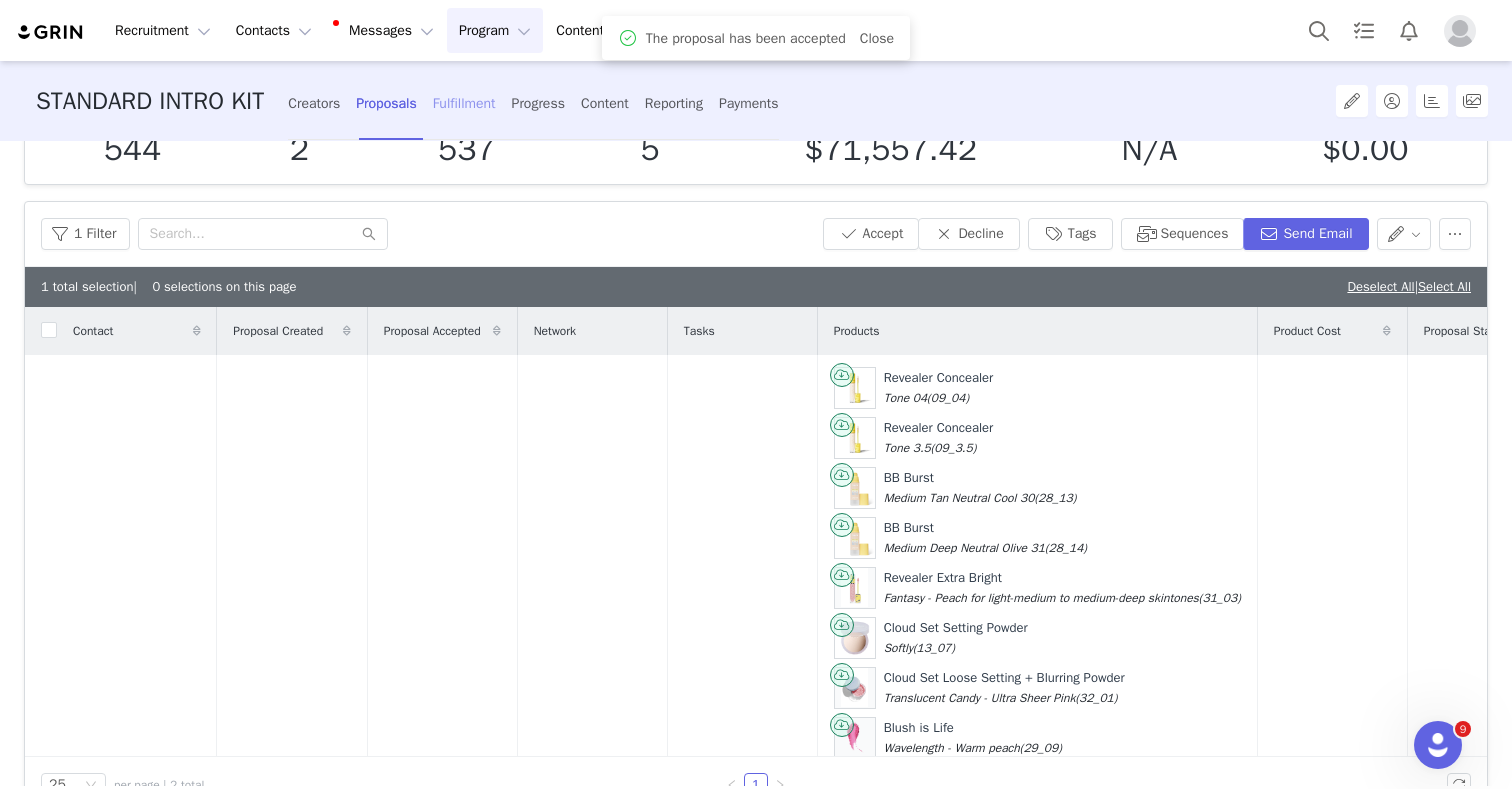 click on "Fulfillment" at bounding box center (464, 103) 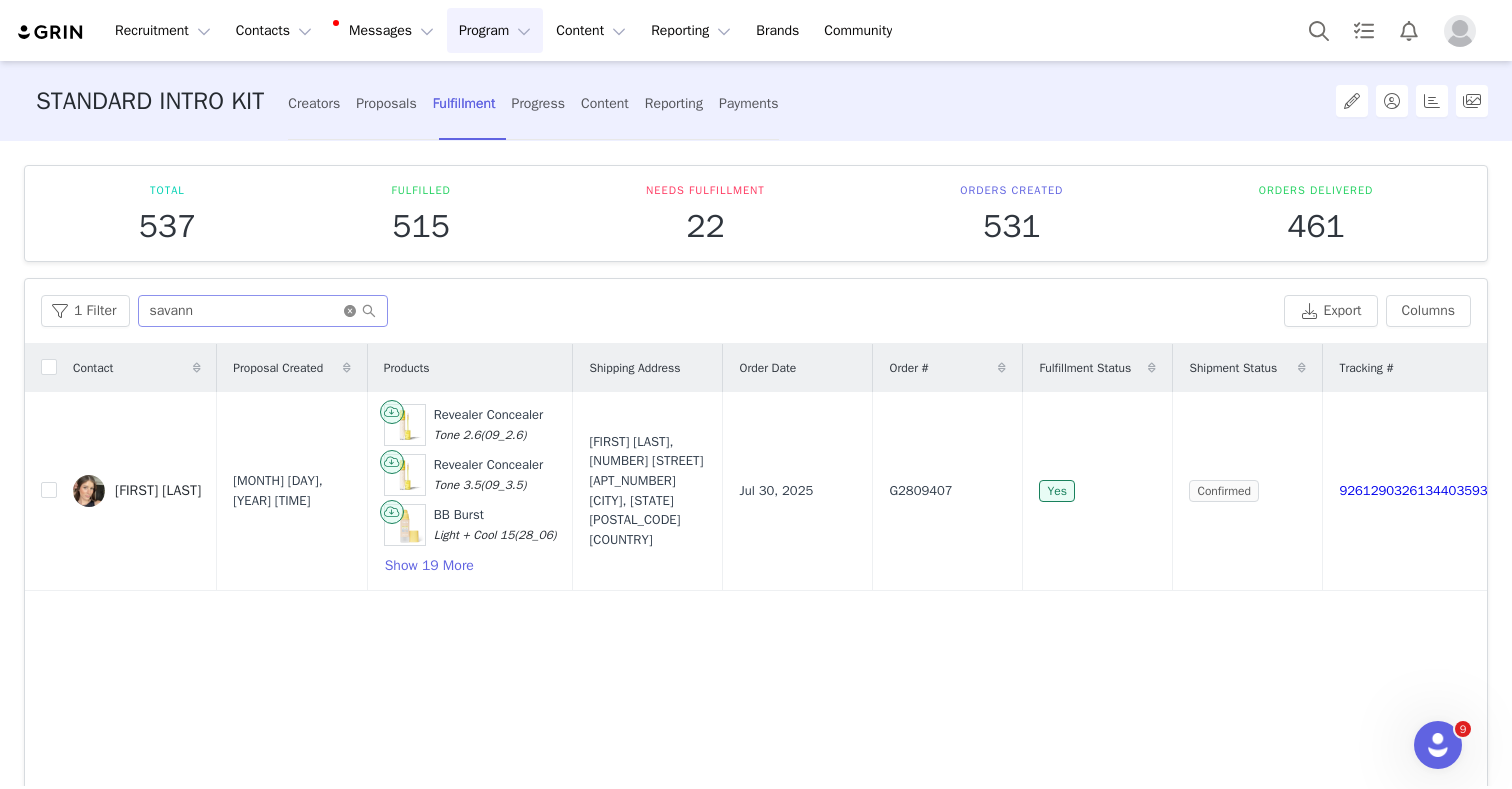 click 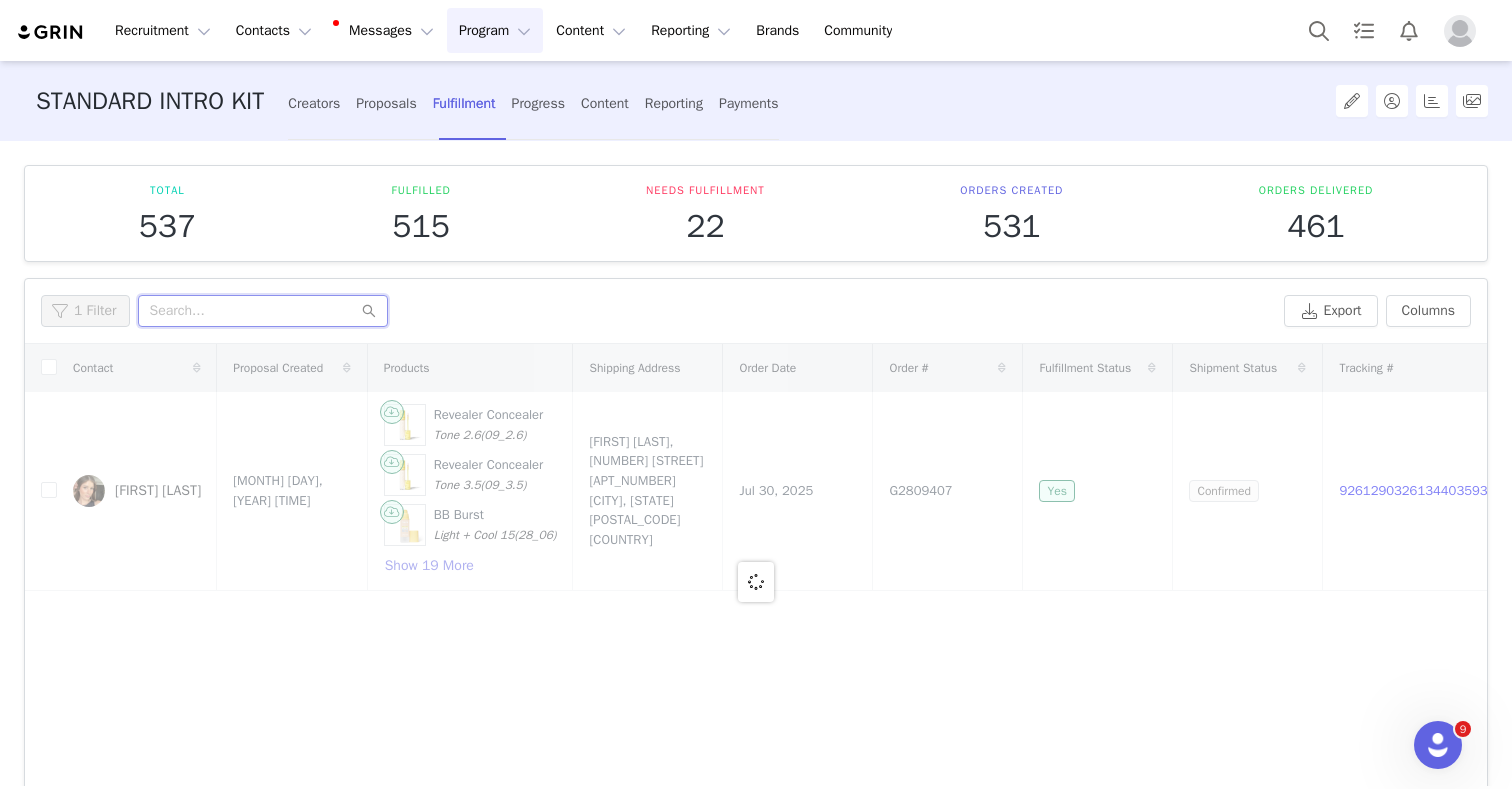 click at bounding box center (263, 311) 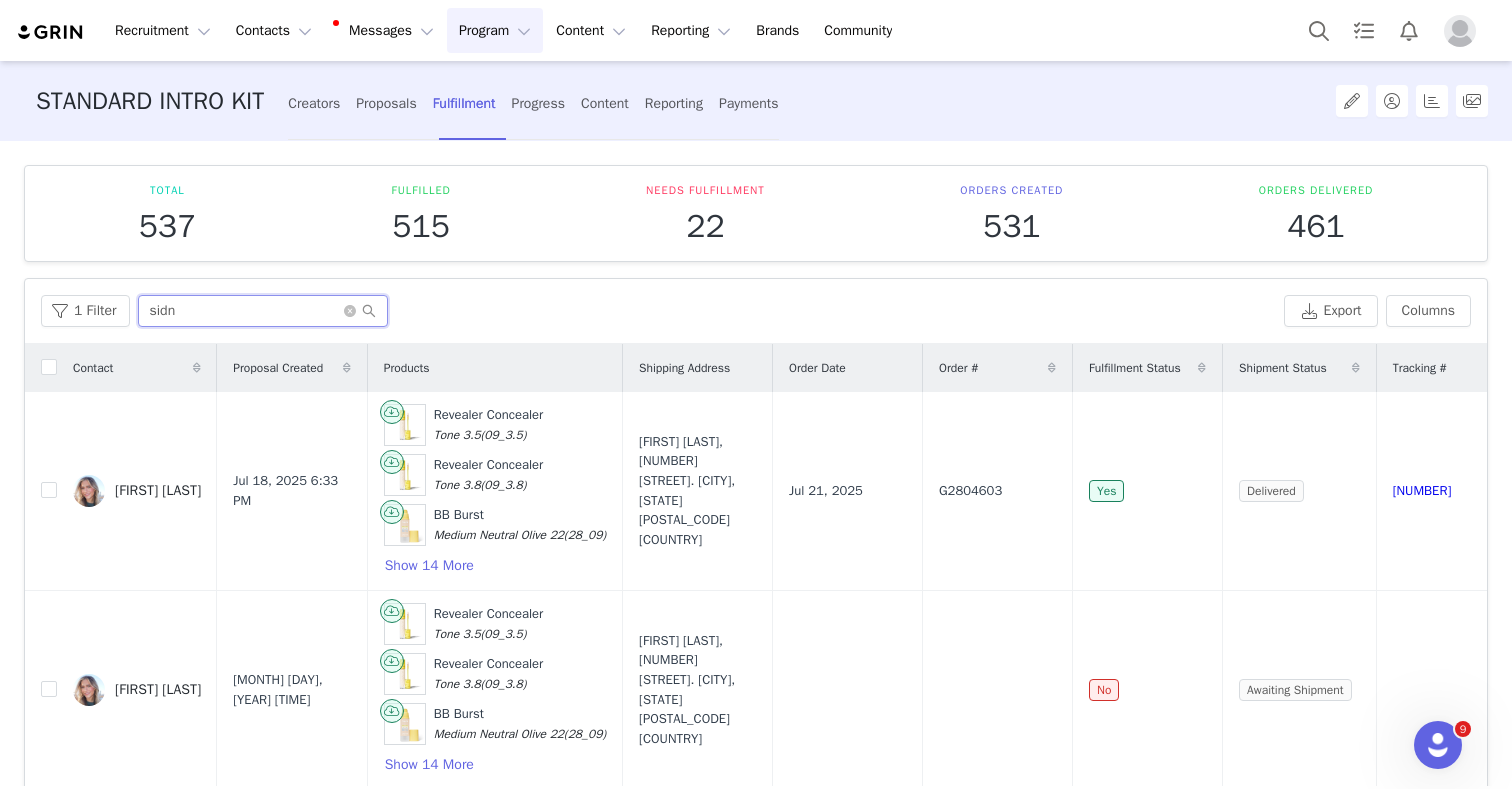 type on "sidn" 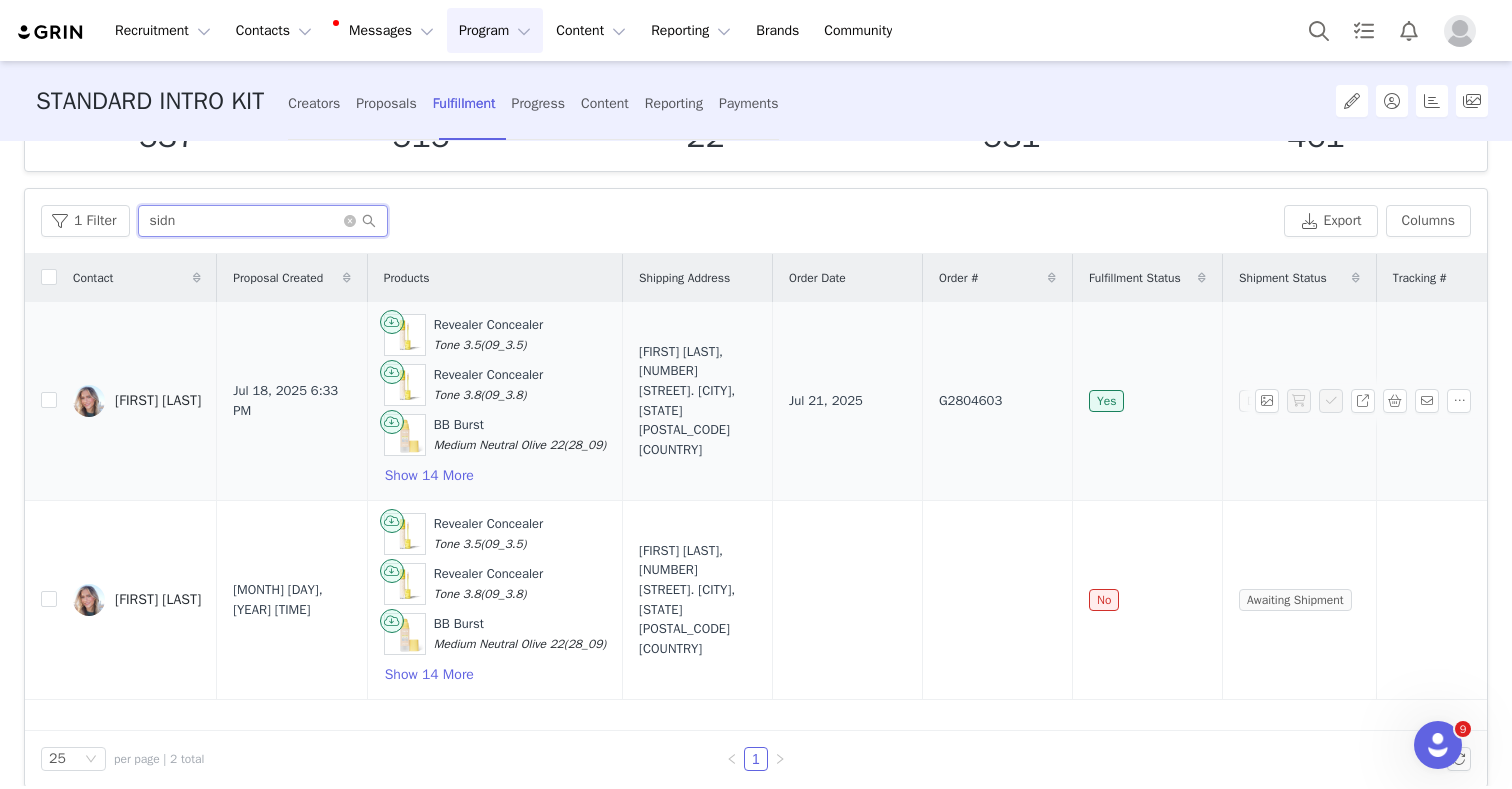 scroll, scrollTop: 100, scrollLeft: 0, axis: vertical 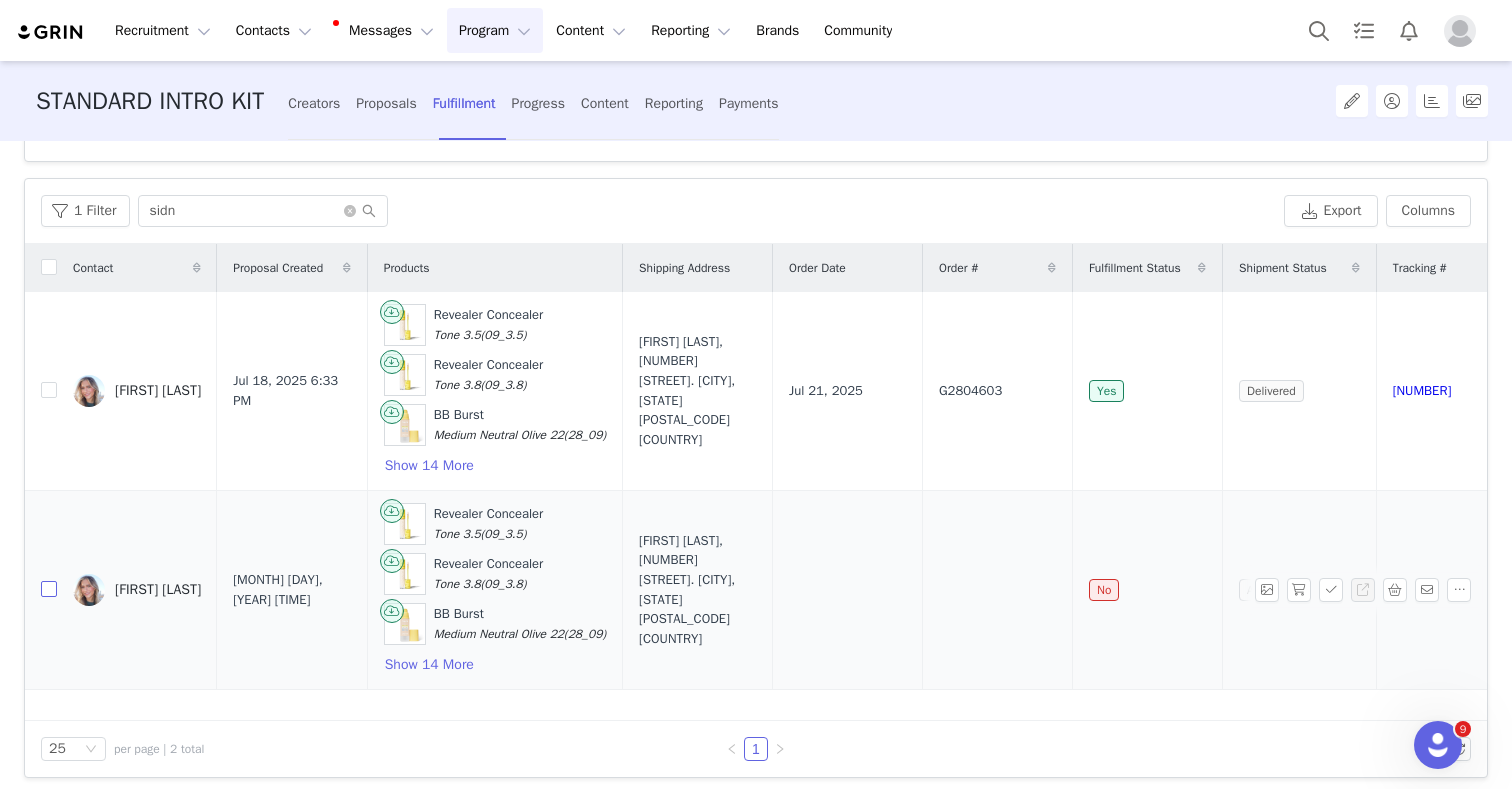 click at bounding box center [49, 589] 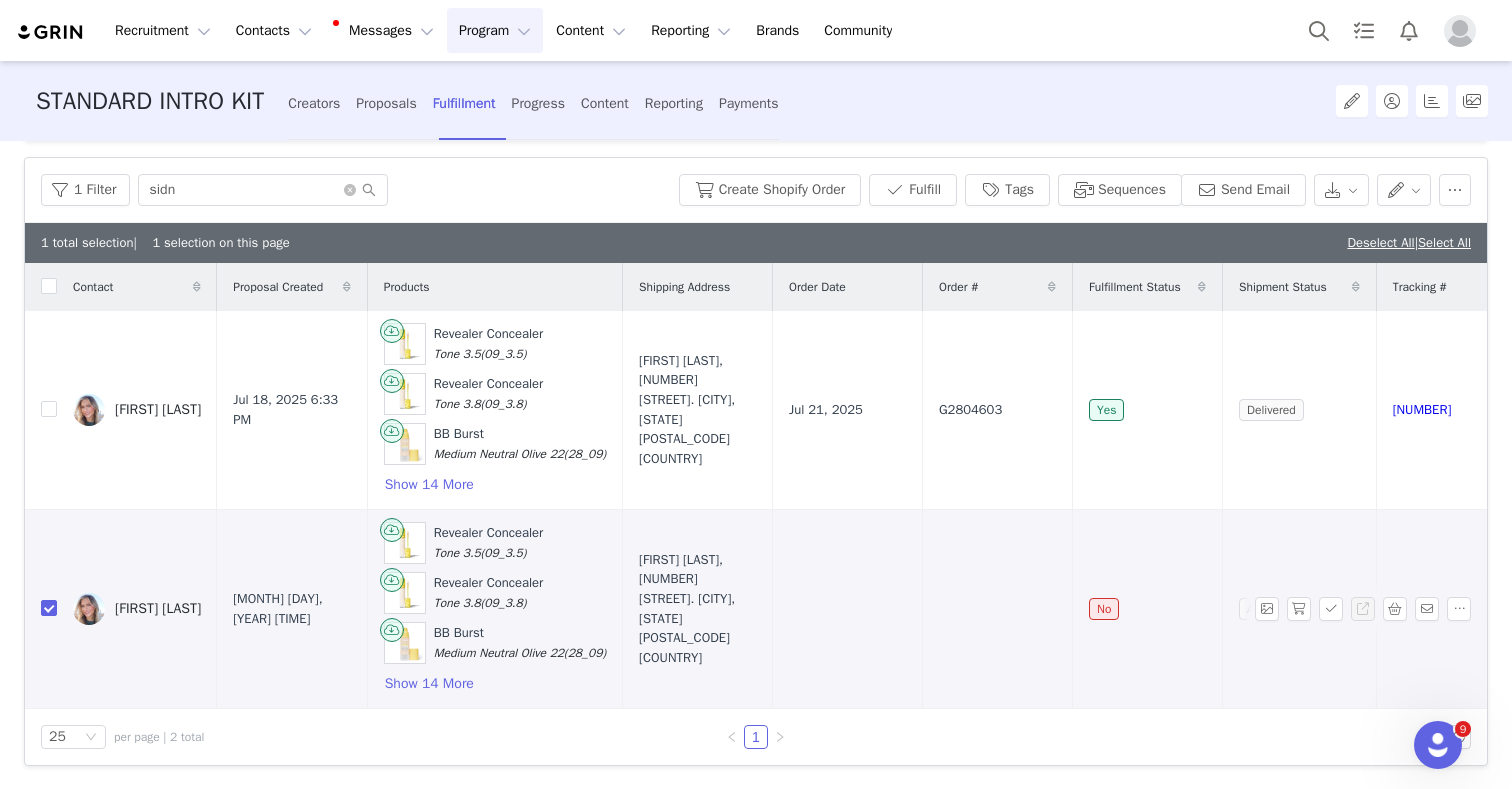 scroll, scrollTop: 124, scrollLeft: 0, axis: vertical 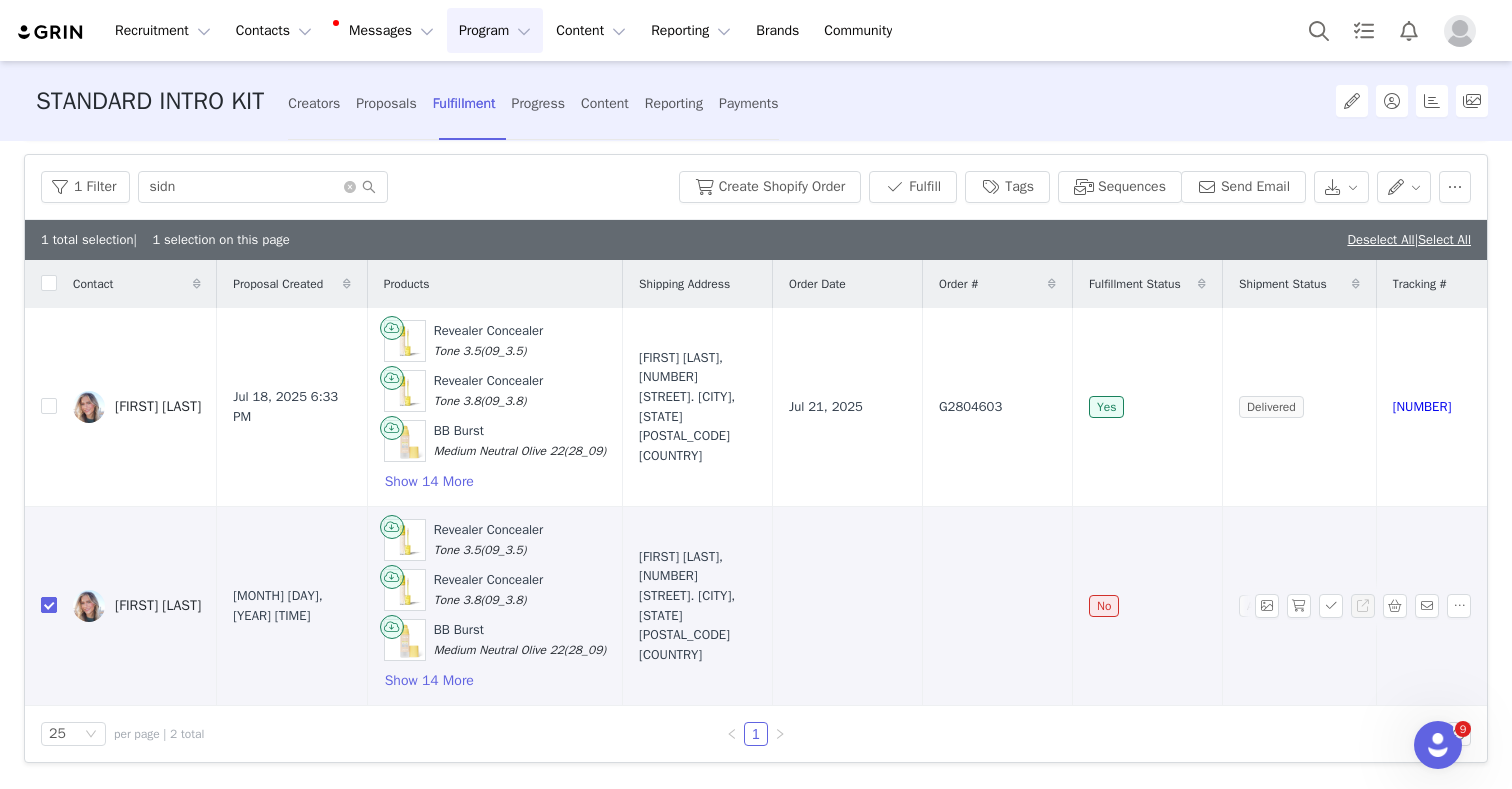 click at bounding box center [49, 605] 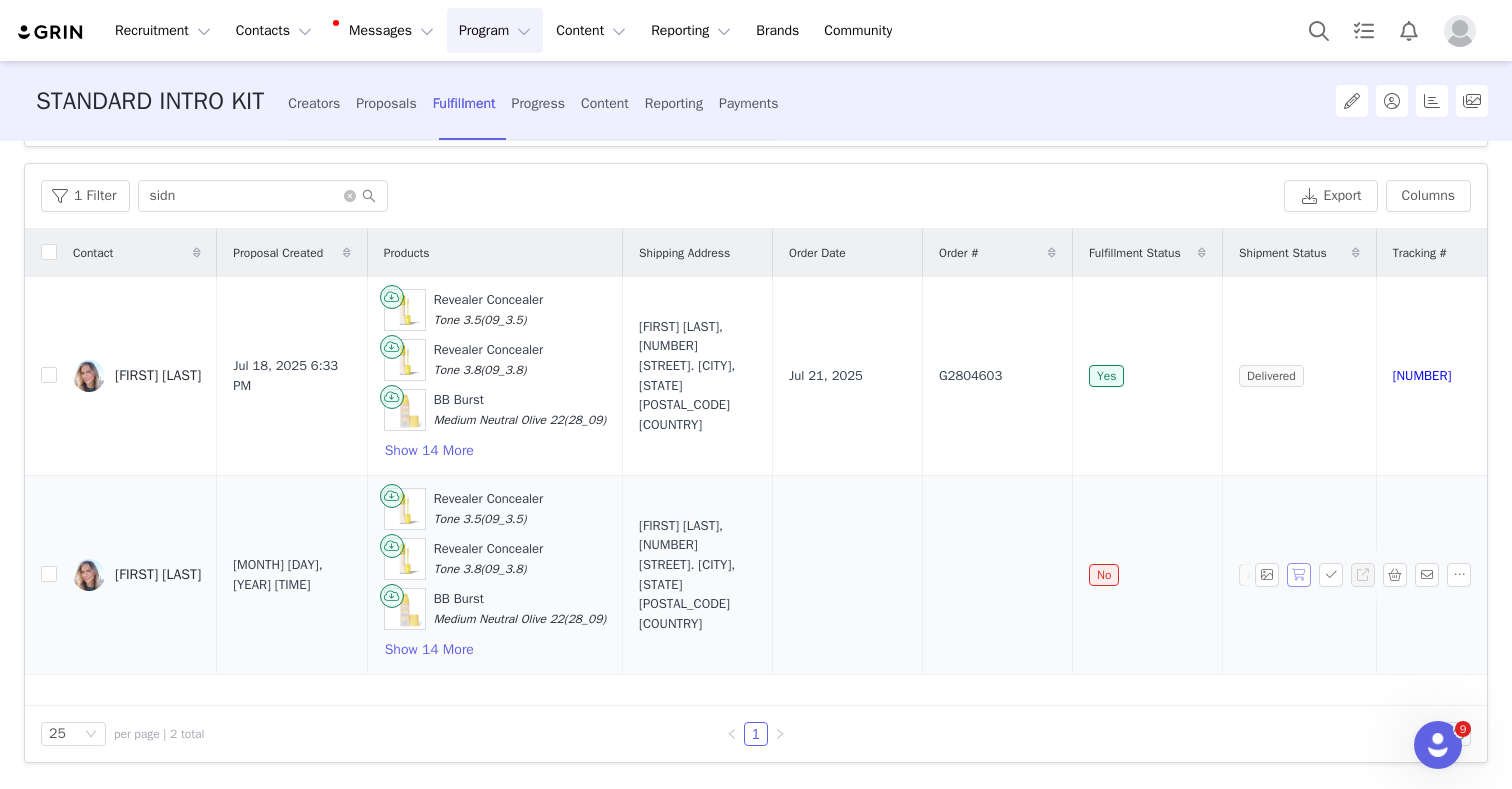 click at bounding box center (1299, 575) 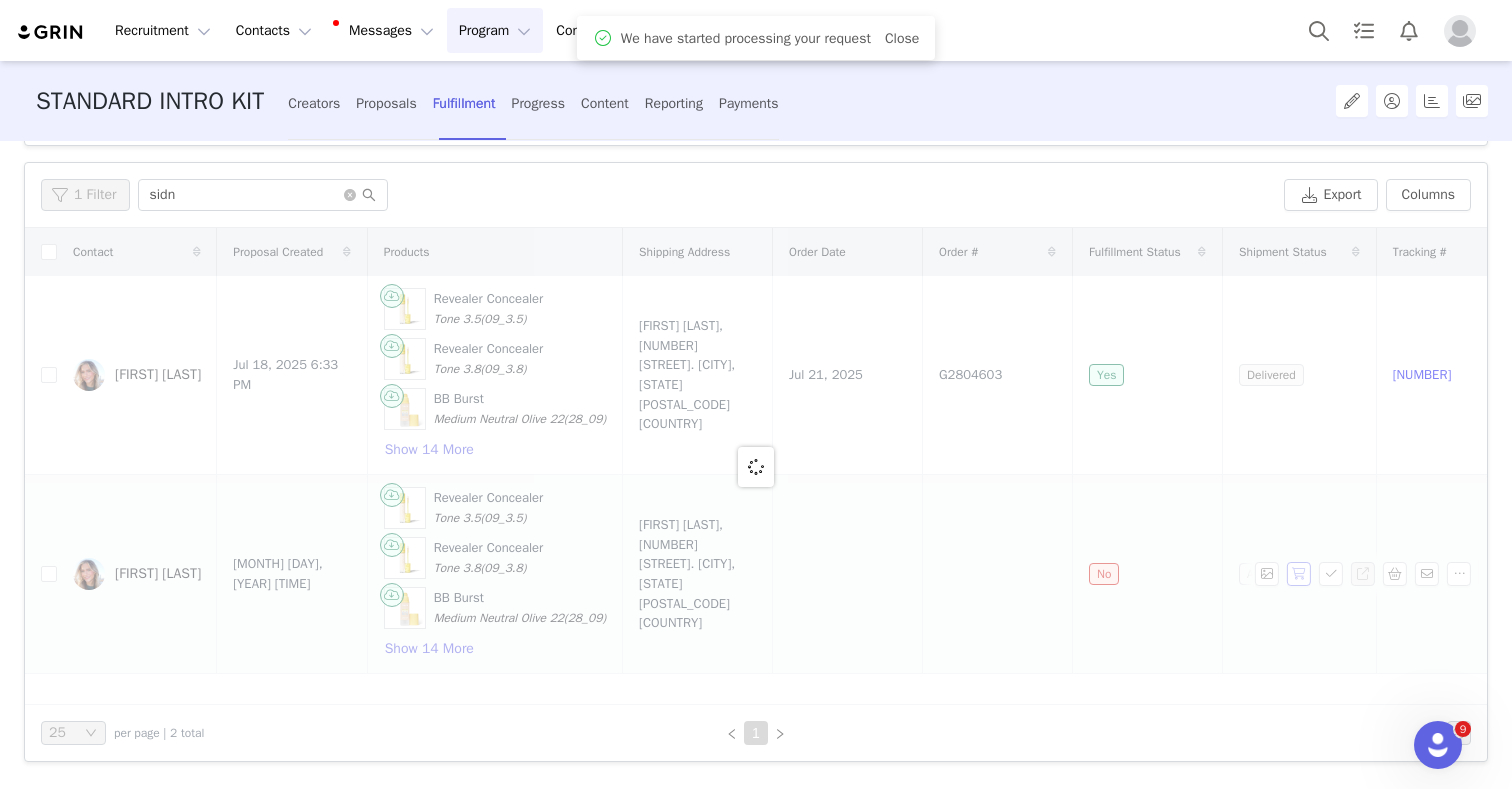 scroll, scrollTop: 115, scrollLeft: 0, axis: vertical 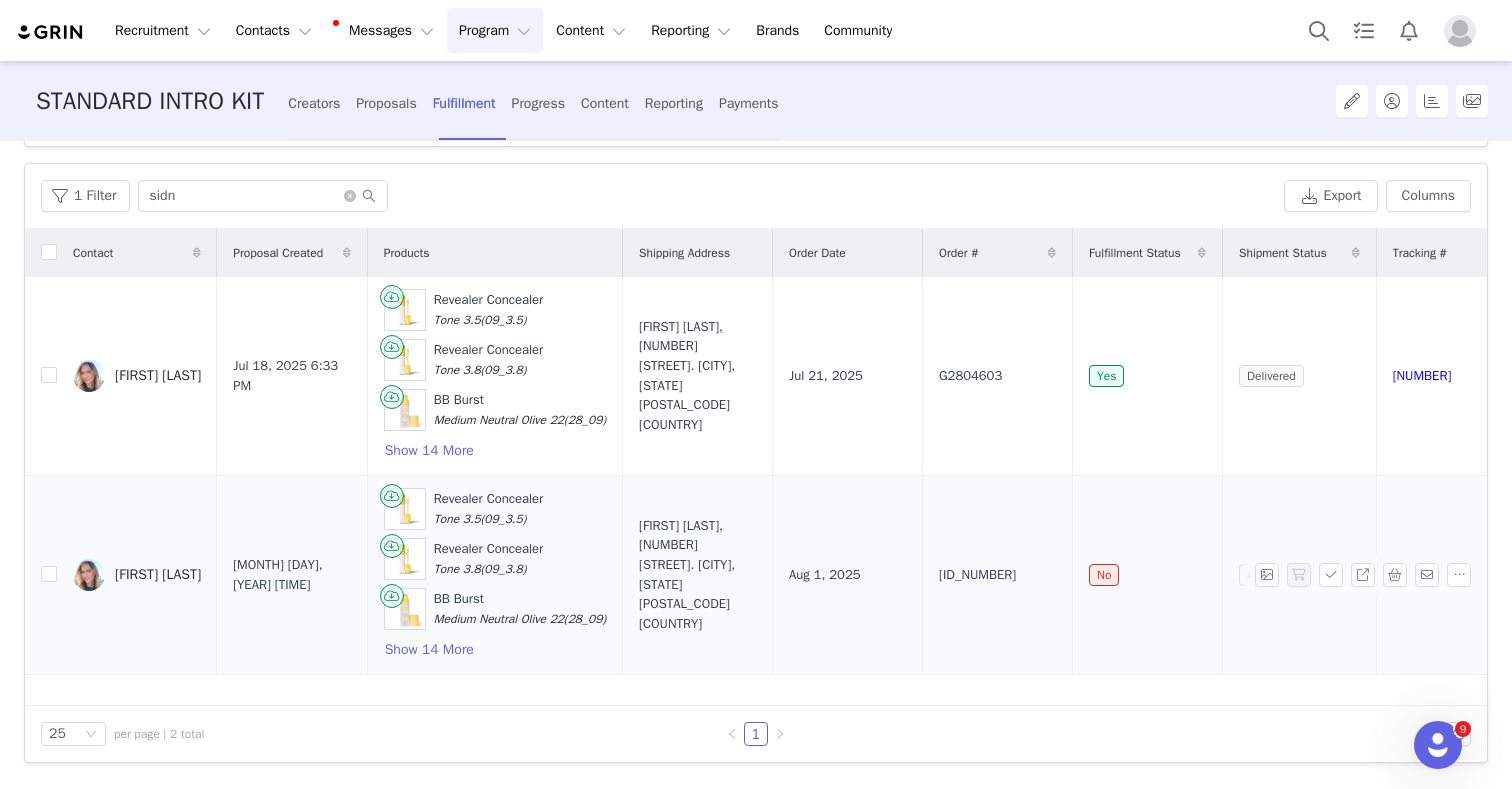 click on "[ID_NUMBER]" at bounding box center (977, 575) 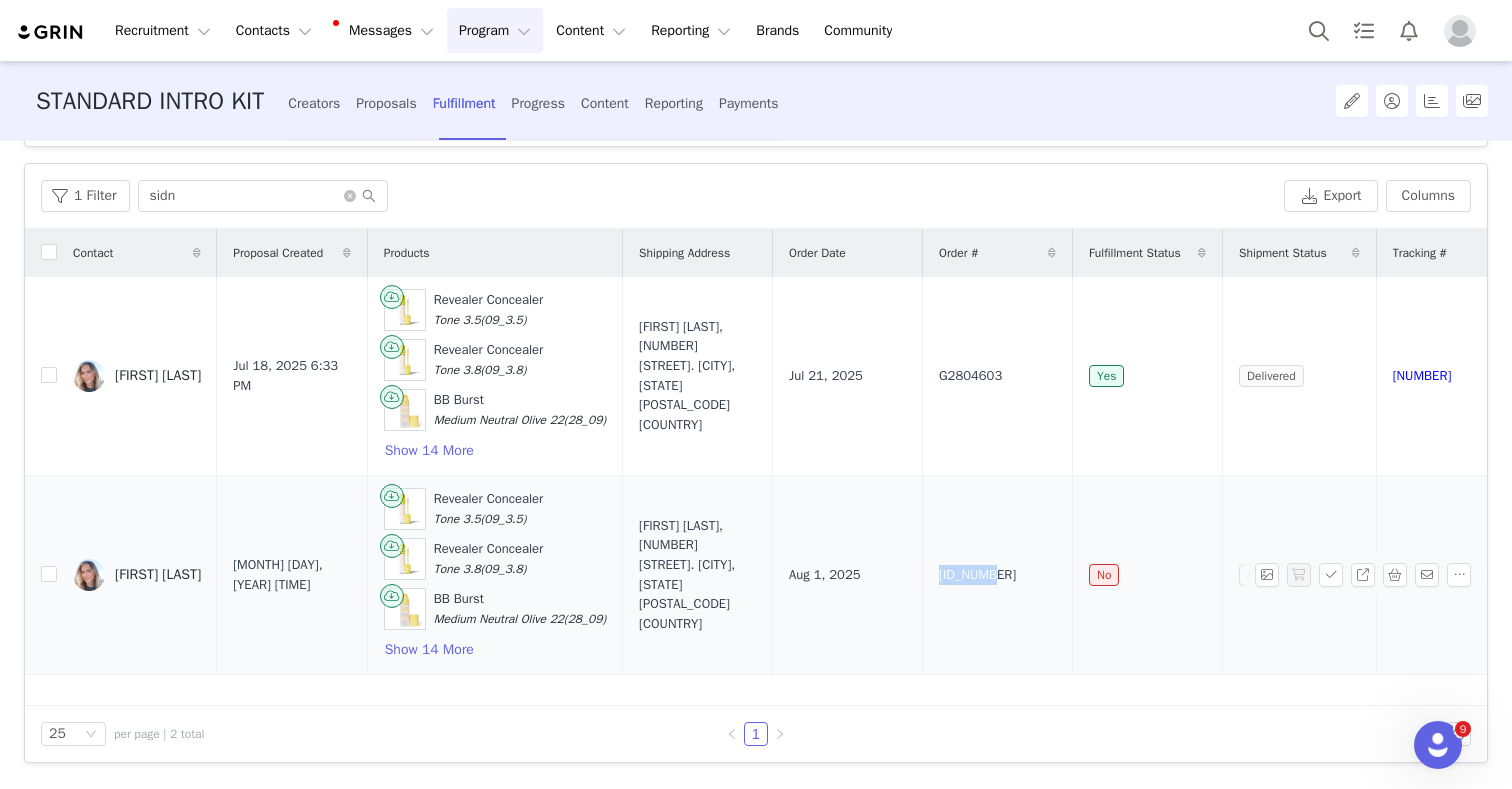 click on "[ID_NUMBER]" at bounding box center (977, 575) 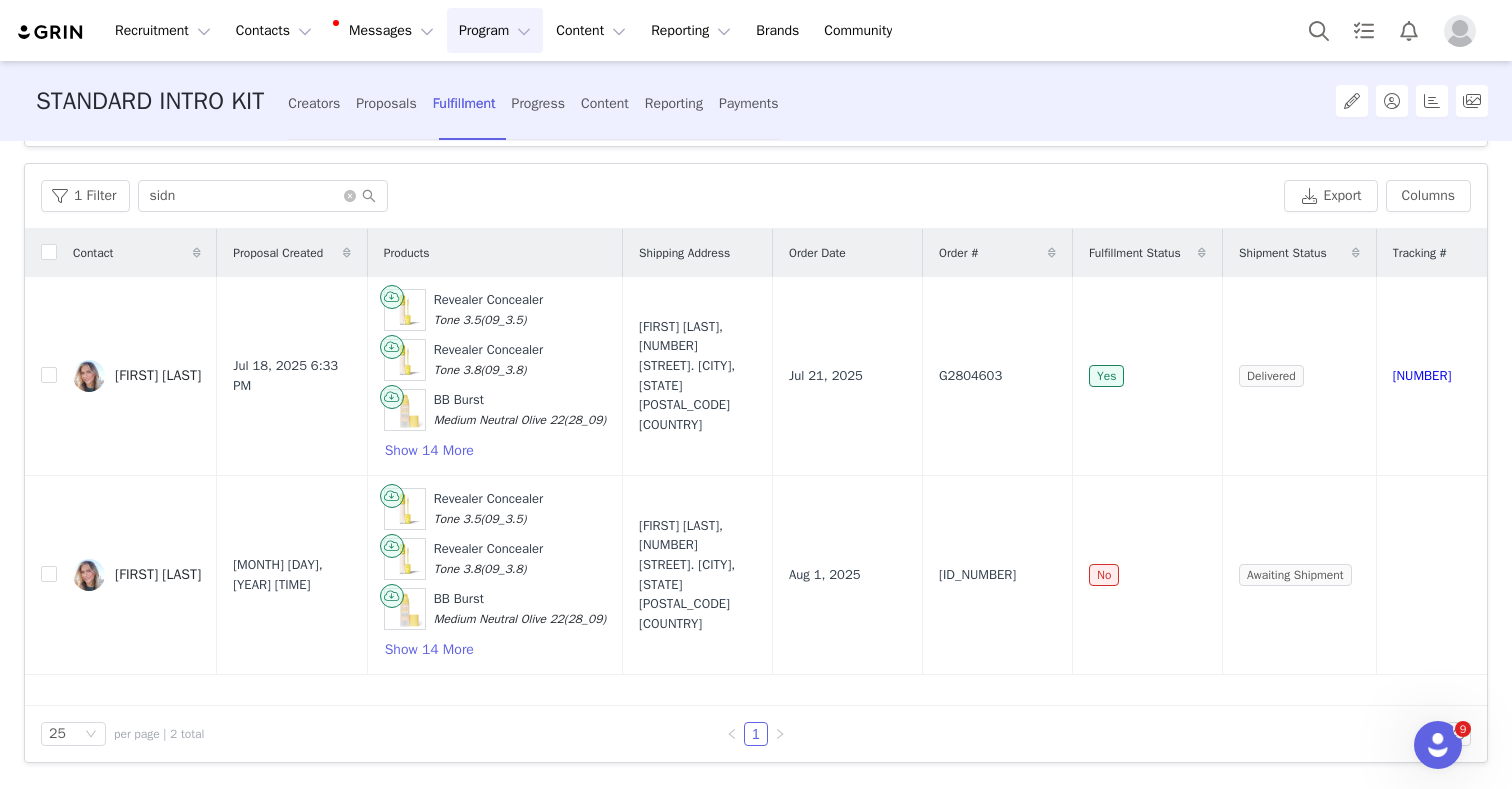 click on "Proposal Created" at bounding box center [292, 253] 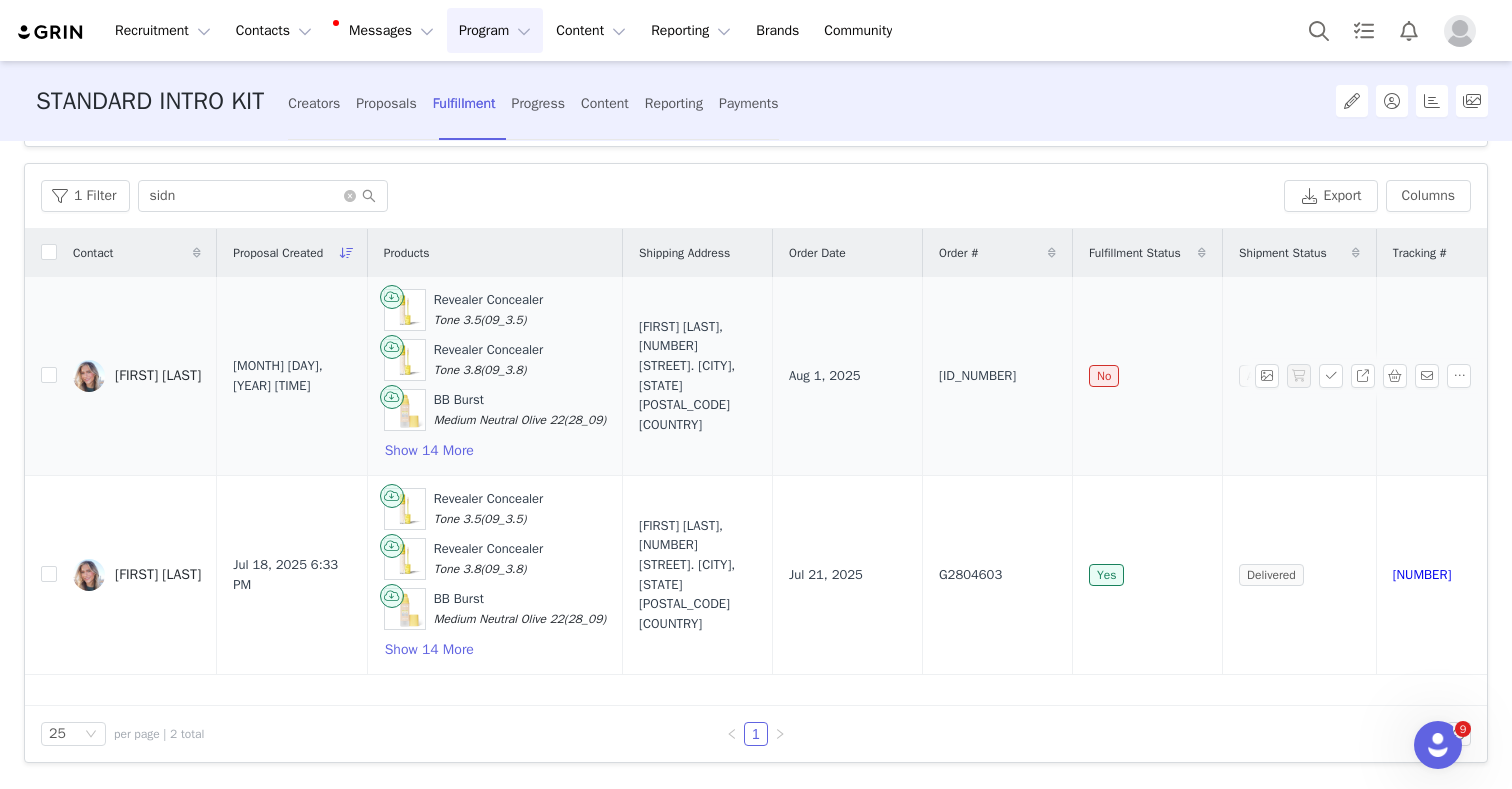 click on "[FIRST] [LAST]" at bounding box center (137, 376) 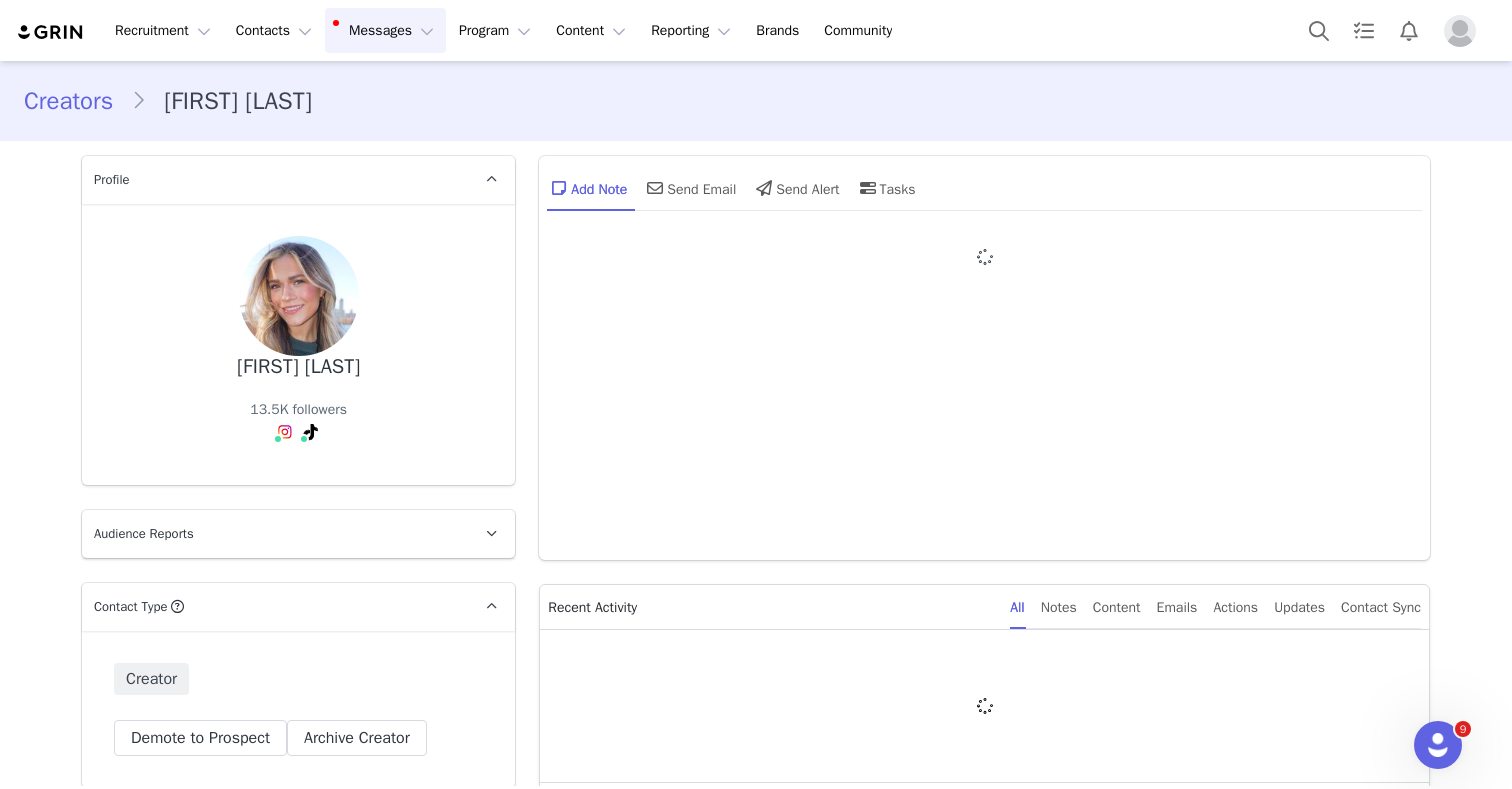 type on "+1 (United States)" 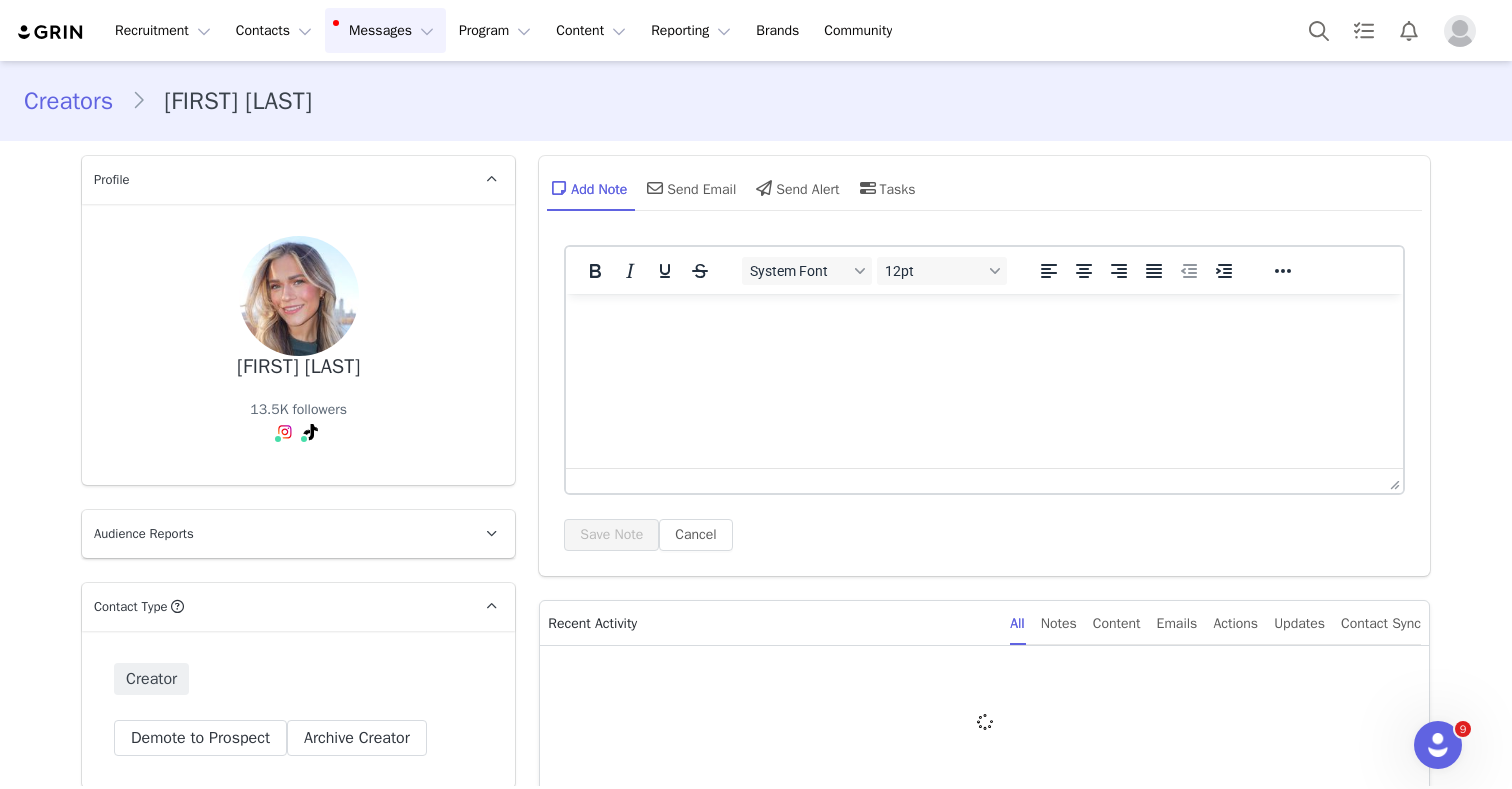 scroll, scrollTop: 0, scrollLeft: 0, axis: both 